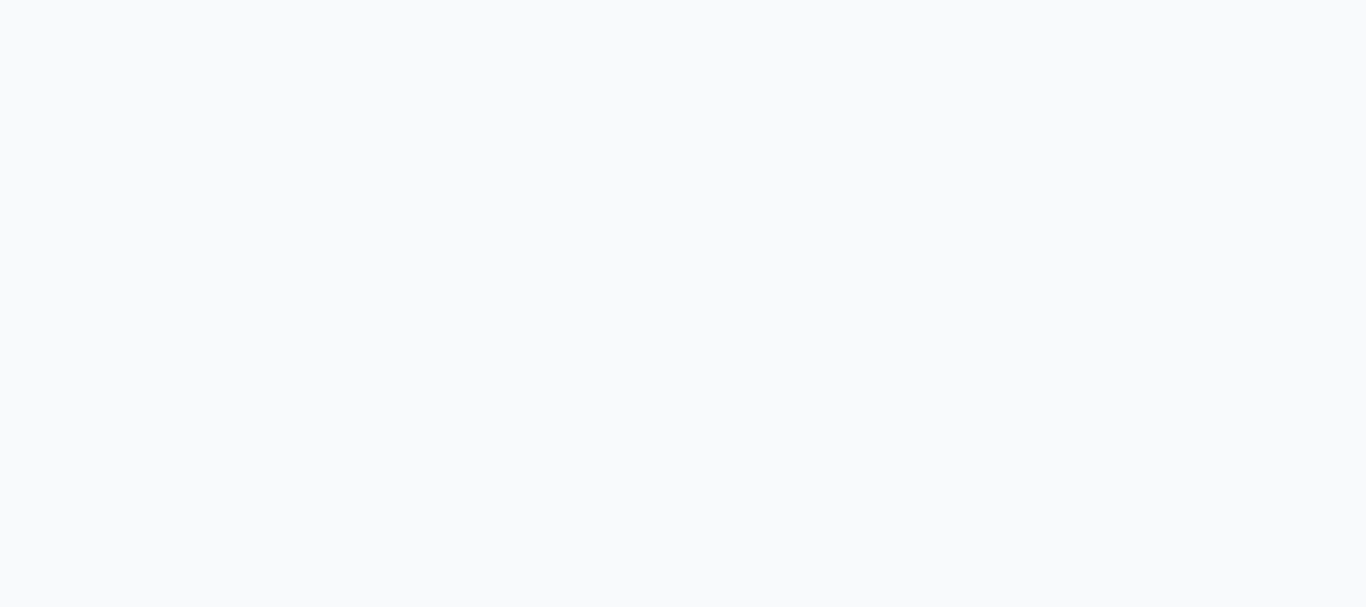 scroll, scrollTop: 0, scrollLeft: 0, axis: both 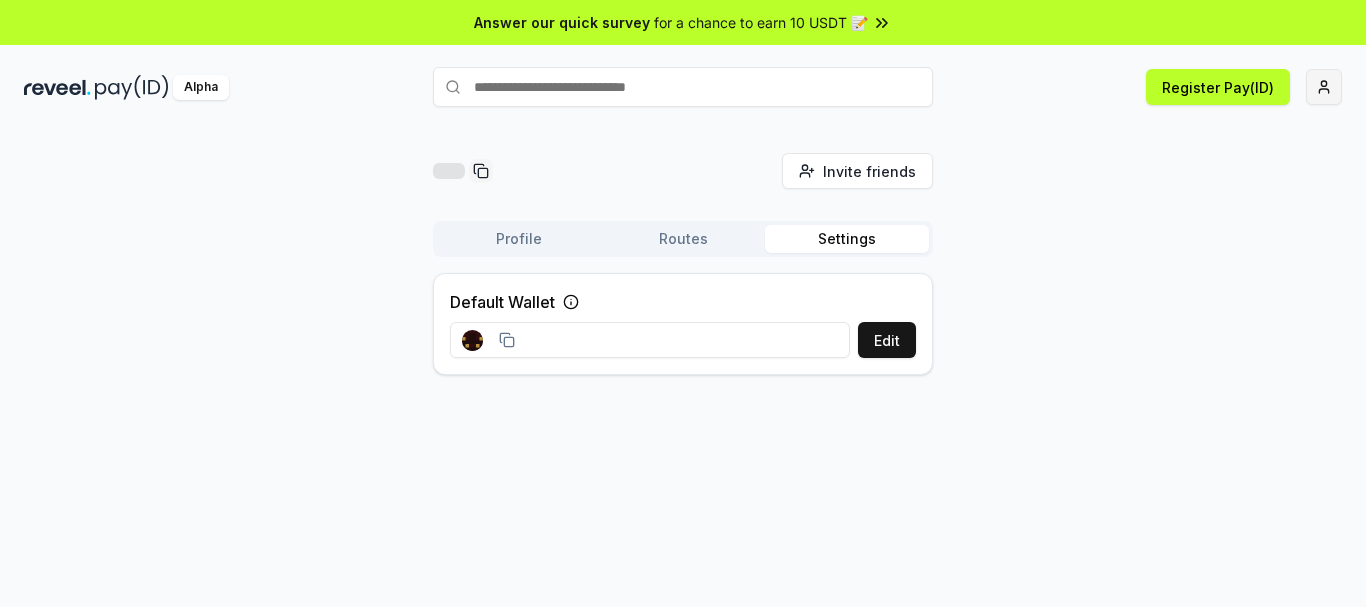 click on "Answer our quick survey for a chance to earn 10 USDT 📝 Alpha Register Pay(ID) Invite friends Invite Profile Routes Settings Default Wallet Edit" at bounding box center [683, 303] 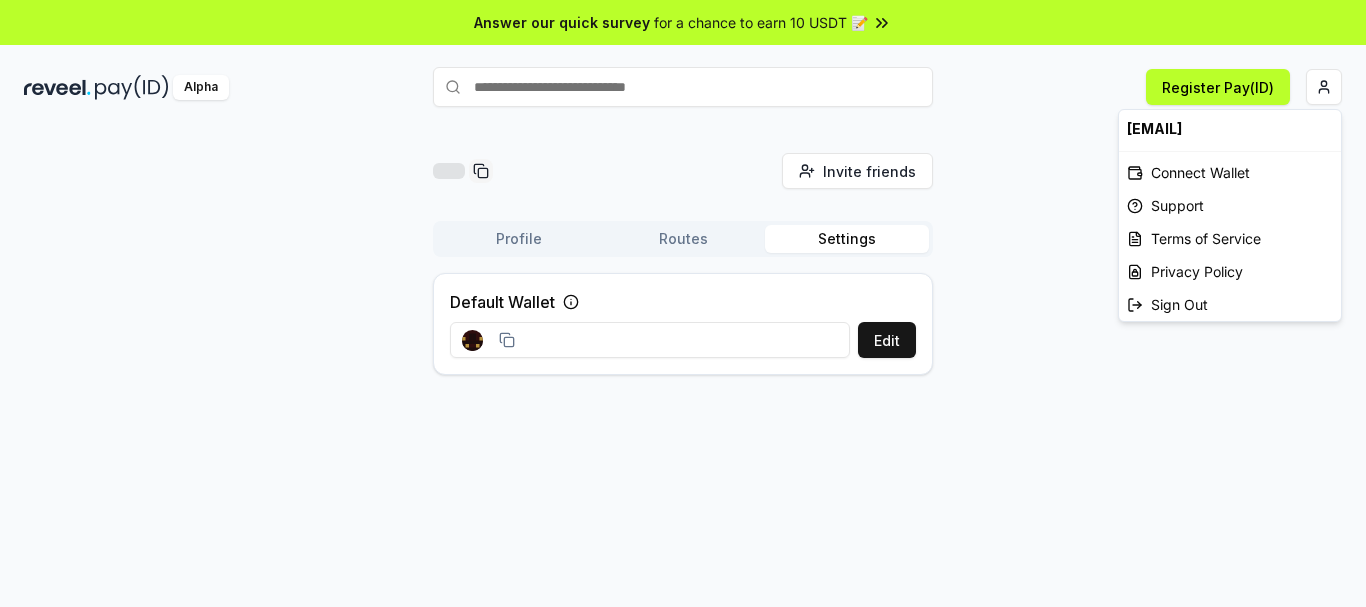 click on "Answer our quick survey for a chance to earn 10 USDT 📝 Alpha Register Pay(ID) Invite friends Invite Profile Routes Settings Default Wallet Edit [EMAIL]   Connect Wallet   Support   Terms of Service   Privacy Policy   Sign Out" at bounding box center [683, 303] 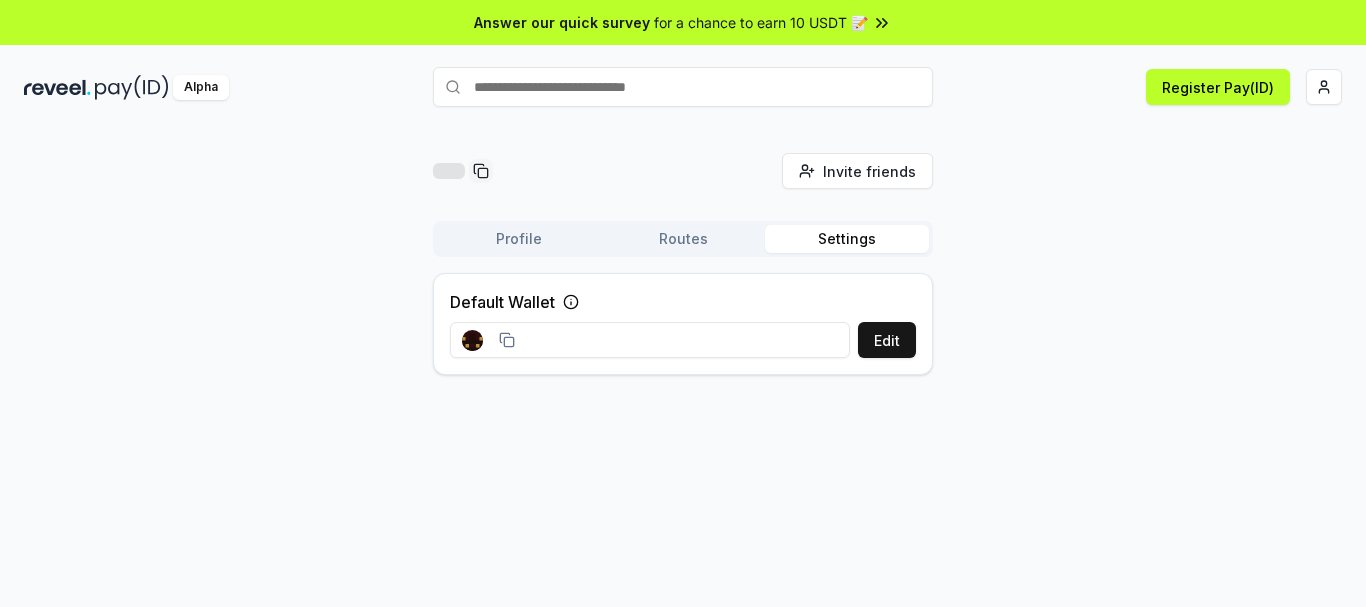 click on "Profile" at bounding box center [519, 239] 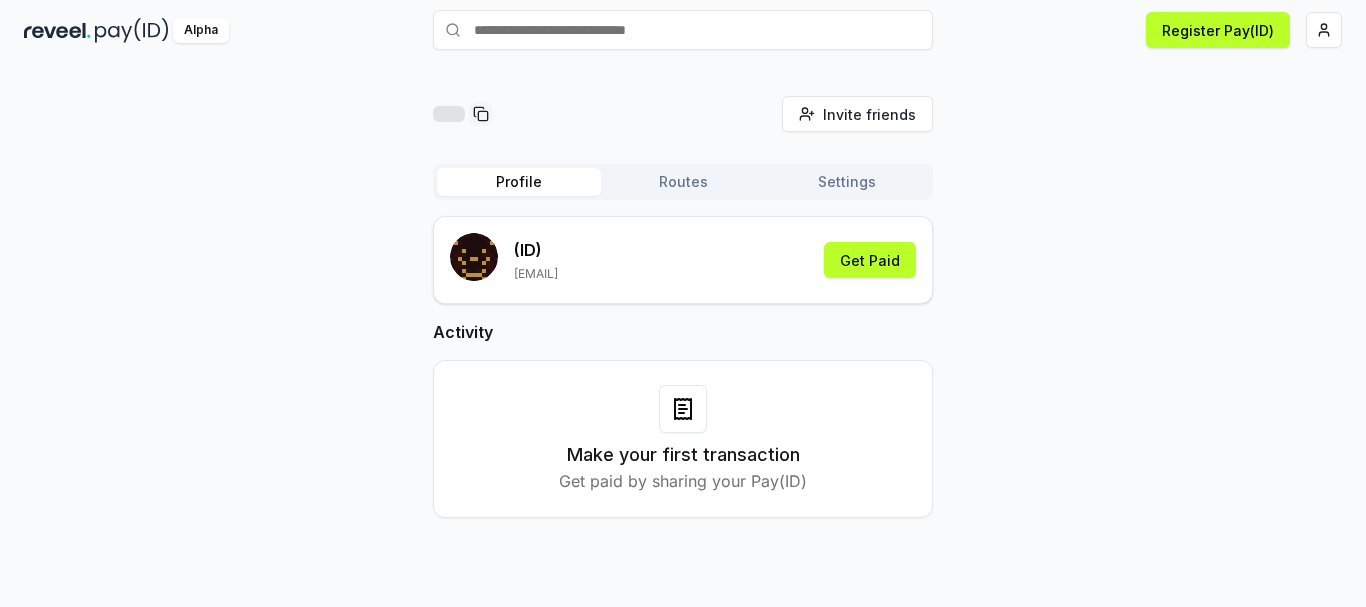 scroll, scrollTop: 0, scrollLeft: 0, axis: both 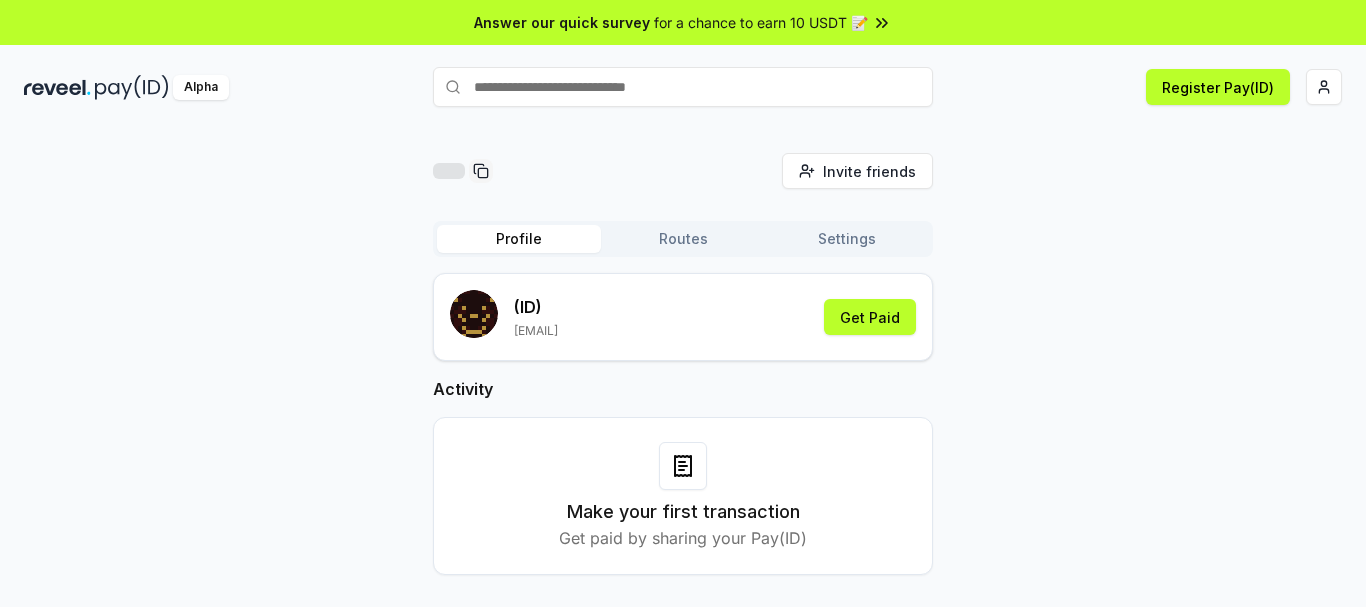 click on "Routes" at bounding box center (683, 239) 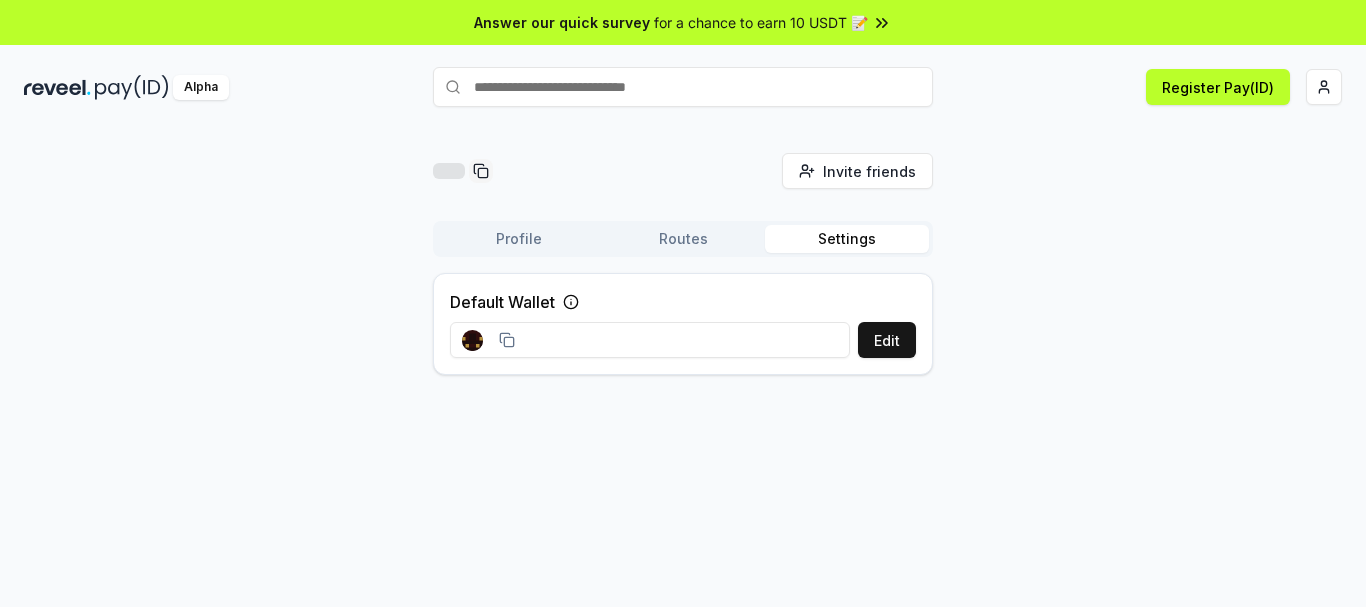 click on "Settings" at bounding box center (847, 239) 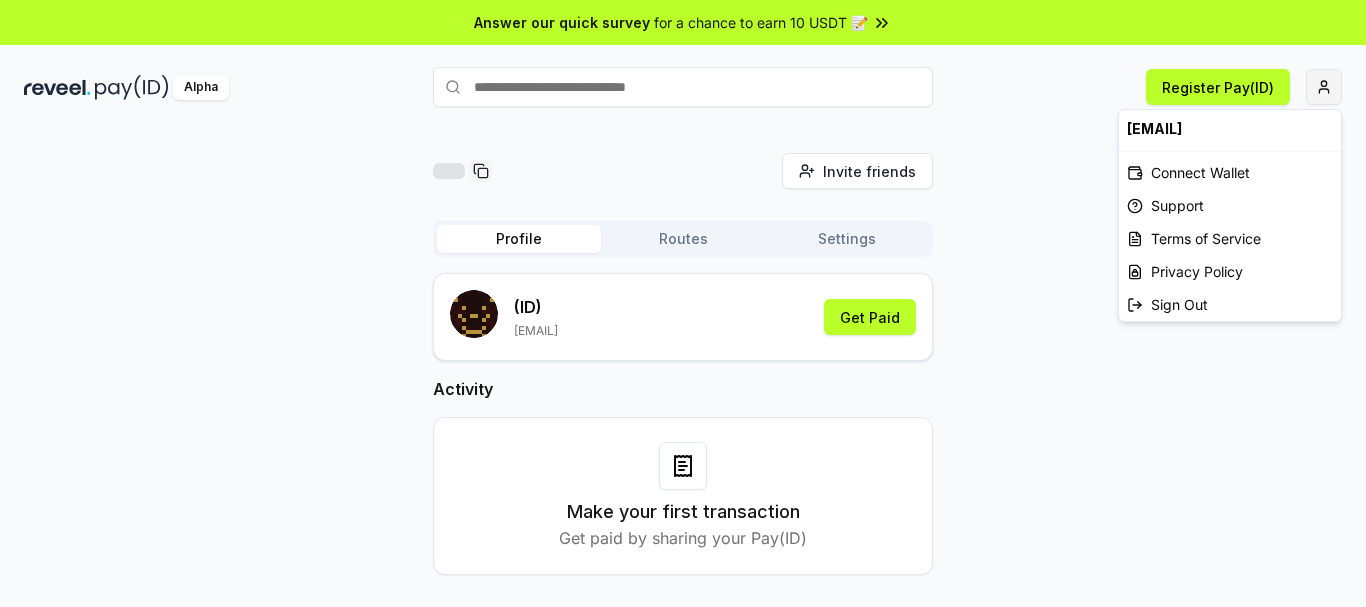 click on "Answer our quick survey for a chance to earn 10 USDT 📝 Alpha Register Pay(ID) Invite friends Invite Profile Routes Settings (ID) [EMAIL] Get Paid Activity Make your first transaction Get paid by sharing your Pay(ID) [EMAIL]   Connect Wallet   Support   Terms of Service   Privacy Policy   Sign Out" at bounding box center [683, 303] 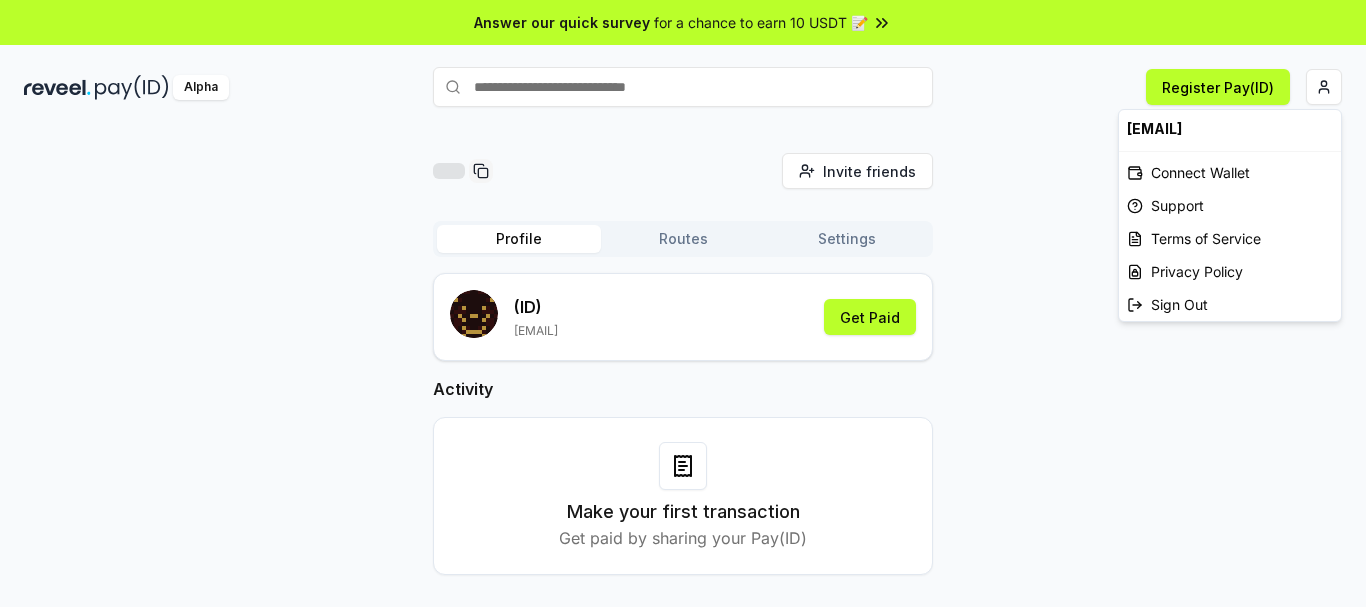 click on "[EMAIL]" at bounding box center (1230, 128) 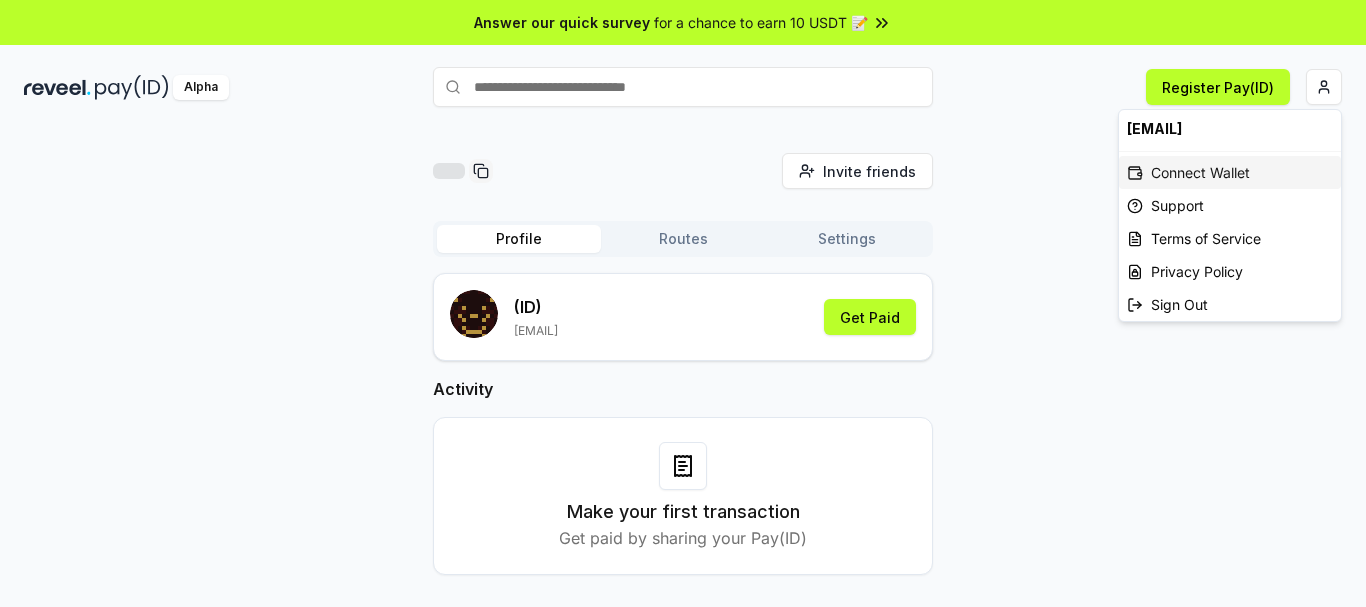 click on "Connect Wallet" at bounding box center [1230, 172] 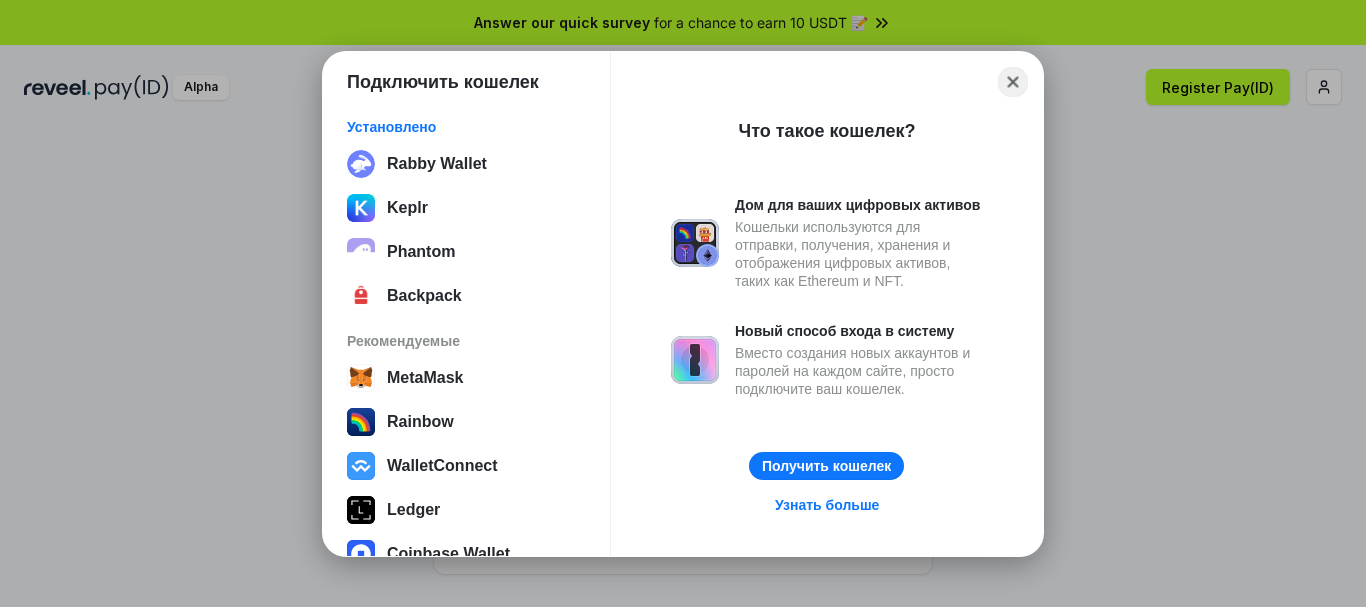 click on "Close" at bounding box center (1013, 81) 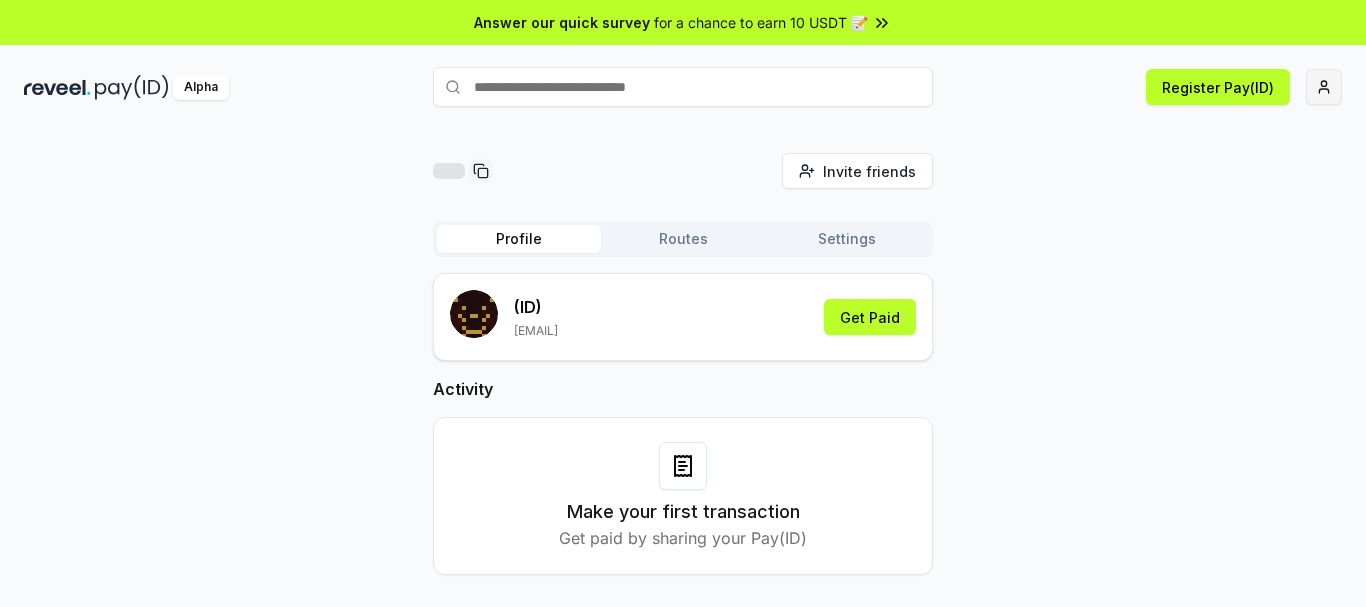 click on "Answer our quick survey for a chance to earn 10 USDT 📝 Alpha Register Pay(ID) Invite friends Invite Profile Routes Settings (ID) [EMAIL] Get Paid Activity Make your first transaction Get paid by sharing your Pay(ID)" at bounding box center [683, 303] 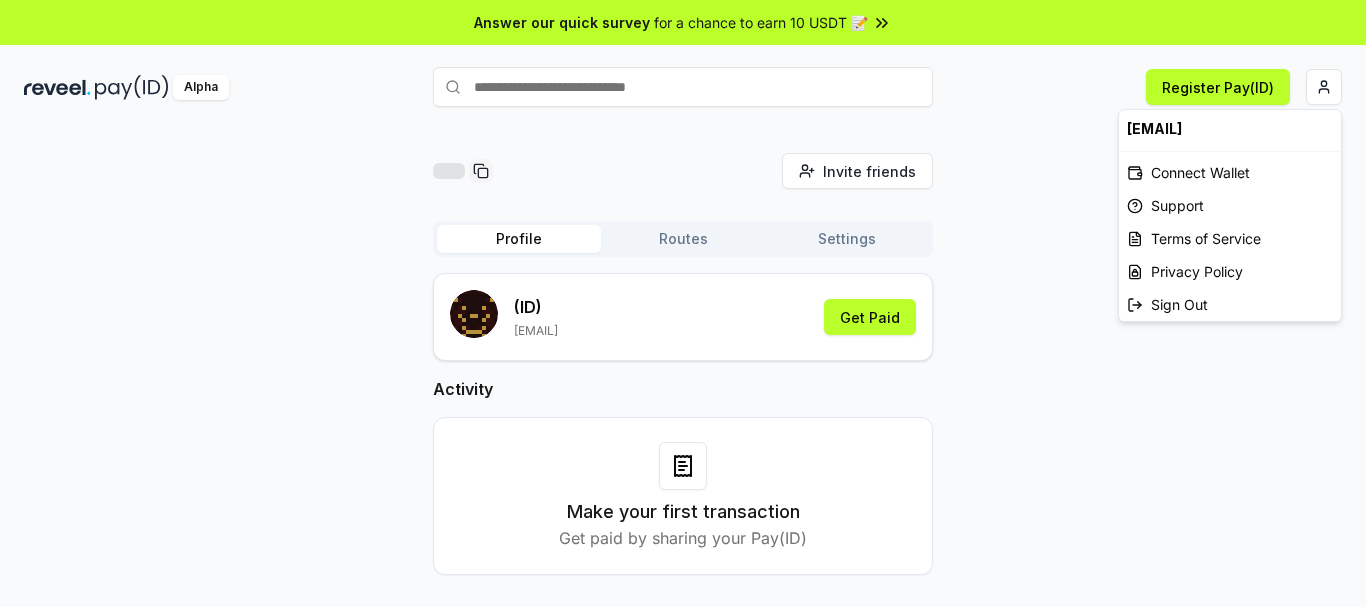 click on "[EMAIL]" at bounding box center (1230, 128) 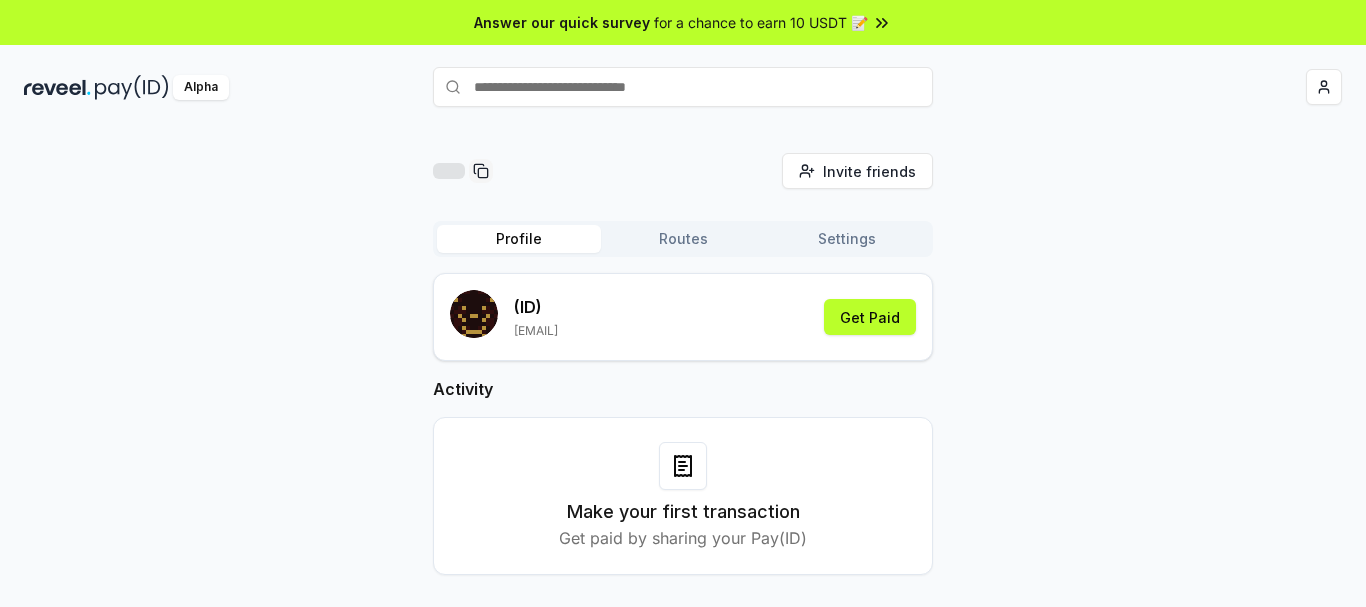 scroll, scrollTop: 0, scrollLeft: 0, axis: both 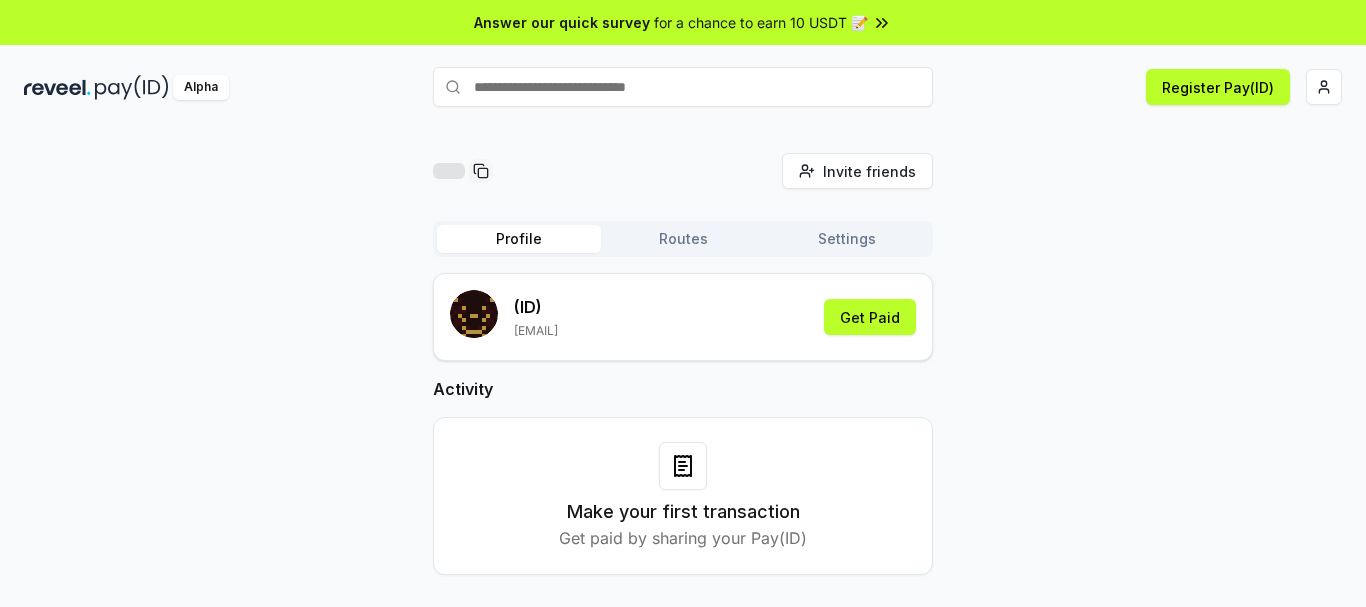 click on "Invite friends Invite Profile Routes Settings (ID) [EMAIL] Get Paid Activity Make your first transaction Get paid by sharing your Pay(ID)" at bounding box center [683, 380] 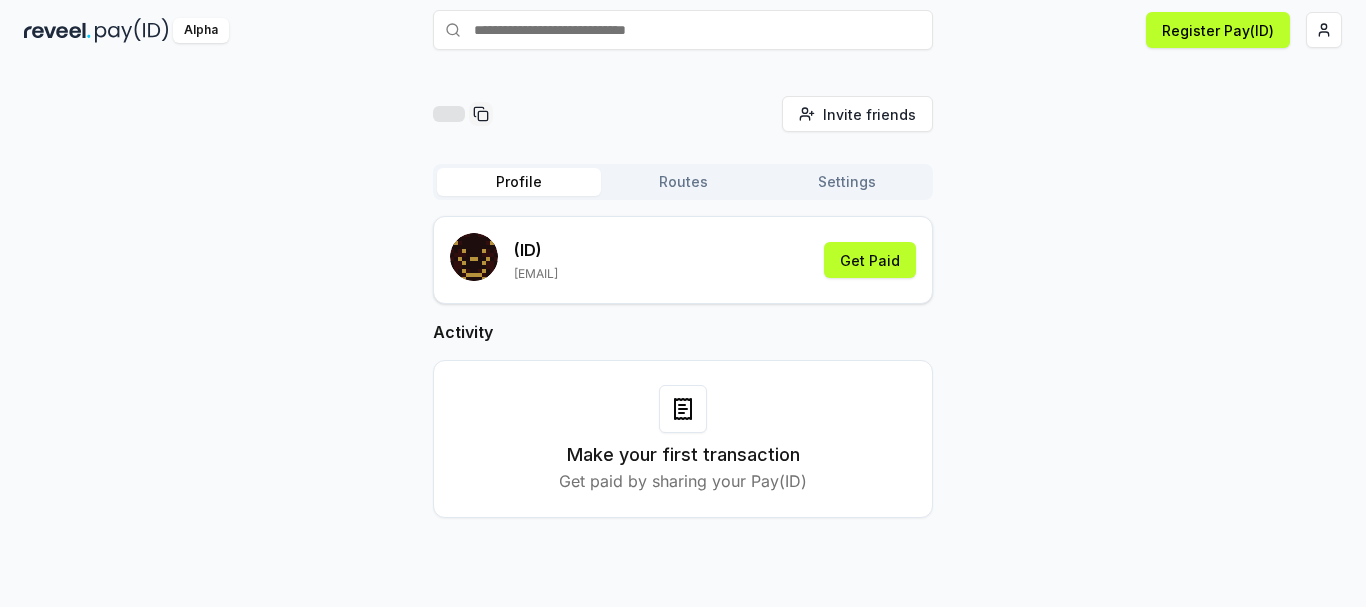 scroll, scrollTop: 0, scrollLeft: 0, axis: both 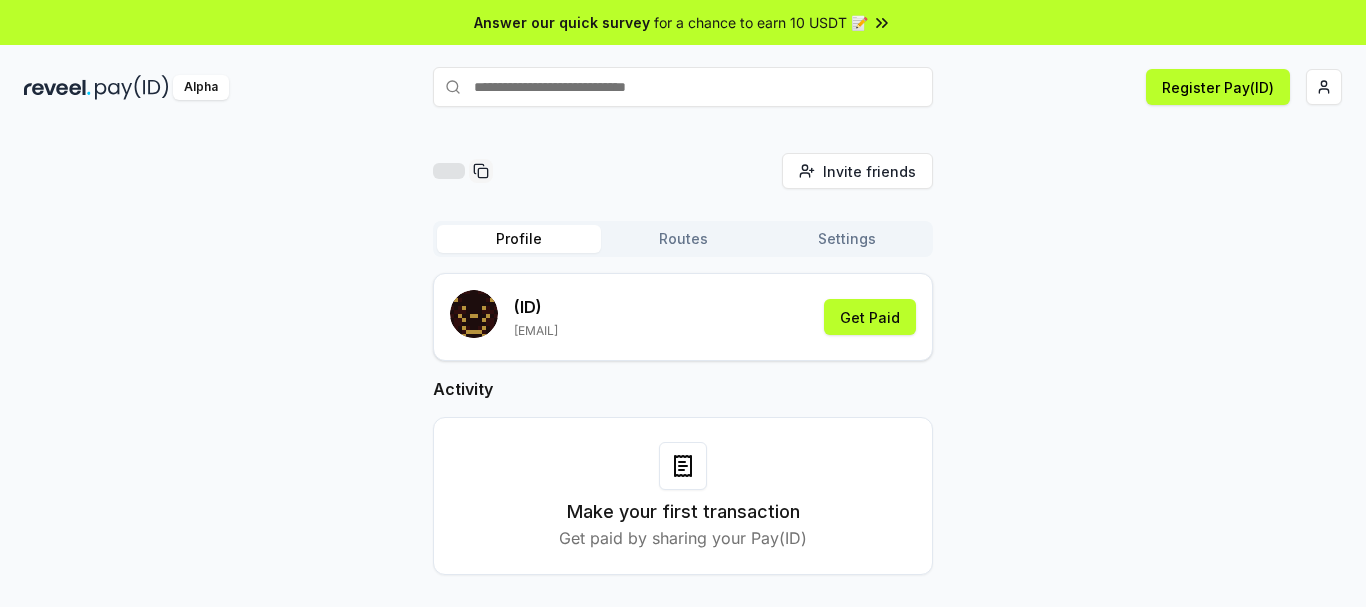click on "Routes" at bounding box center [683, 239] 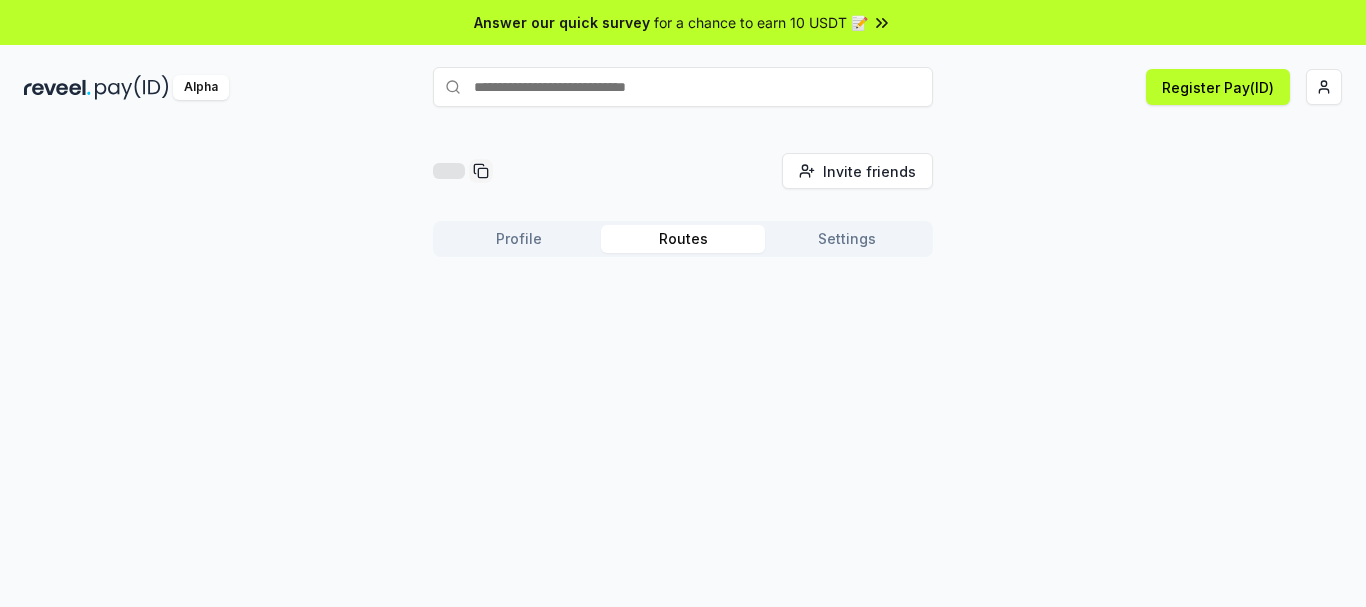 click on "Profile" at bounding box center [519, 239] 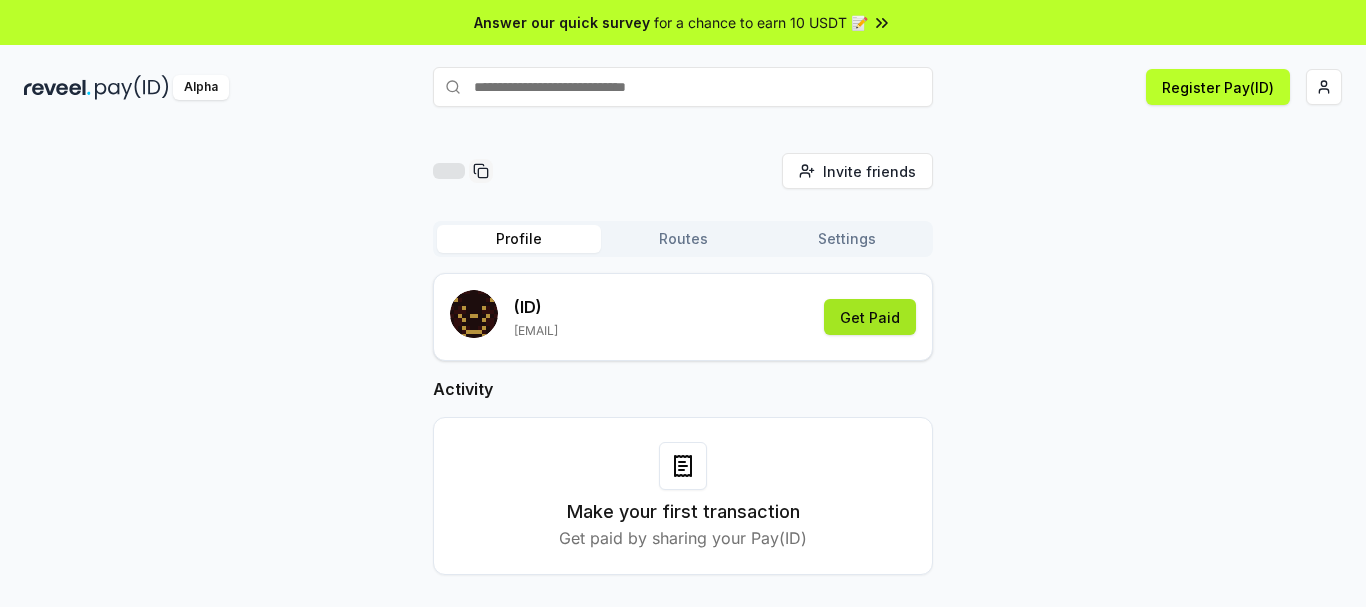 click on "Get Paid" at bounding box center [870, 317] 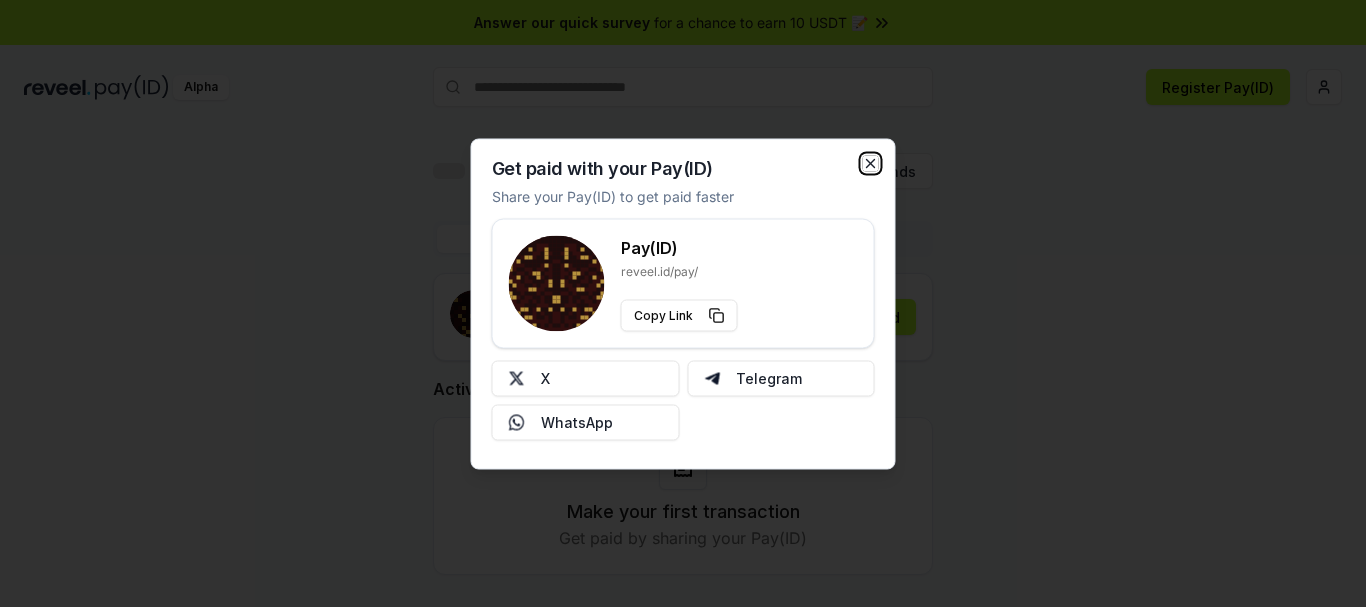 click 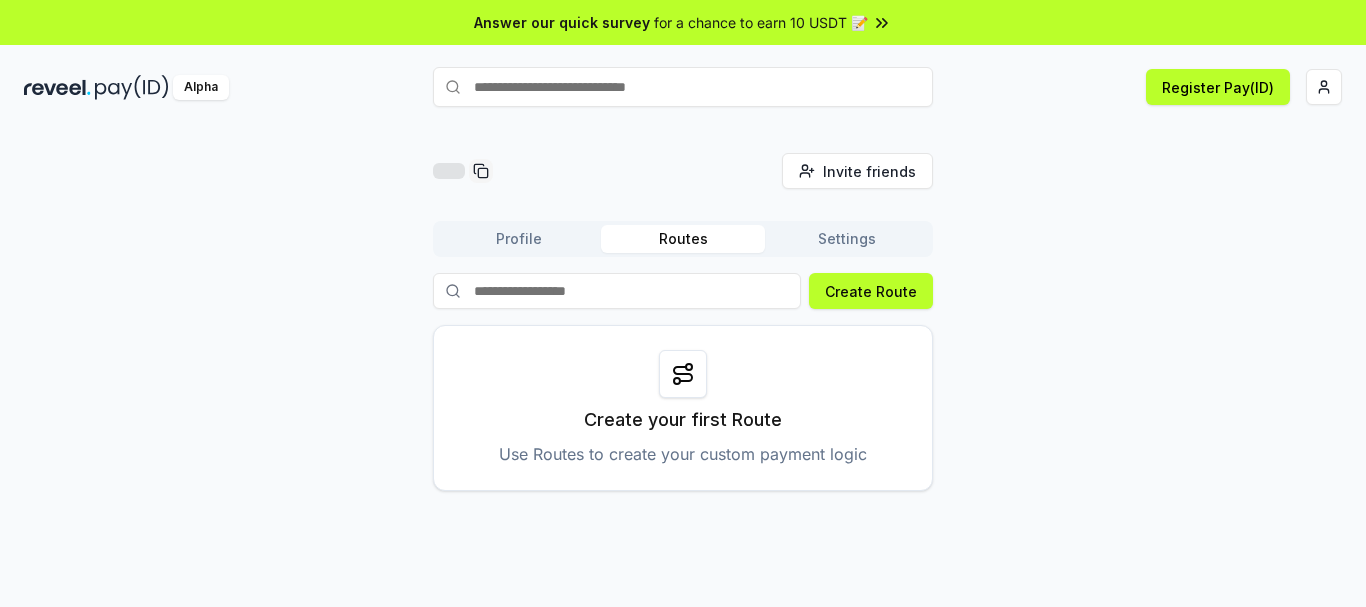 click on "Routes" at bounding box center [683, 239] 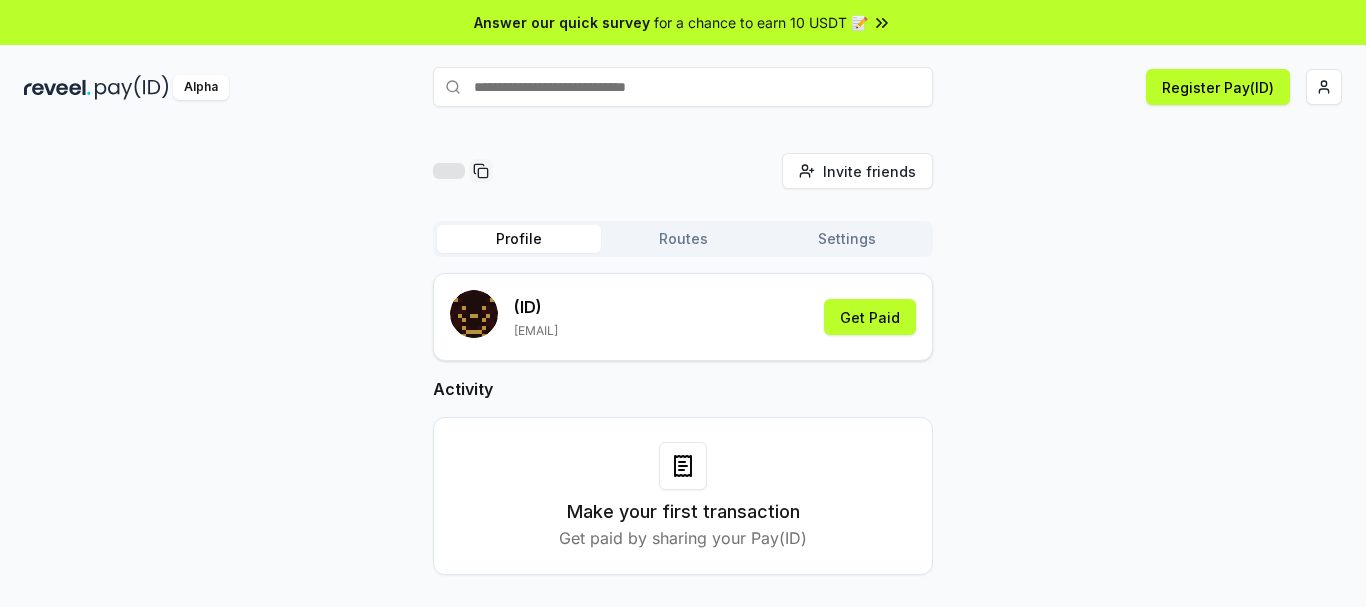click on "Profile" at bounding box center [519, 239] 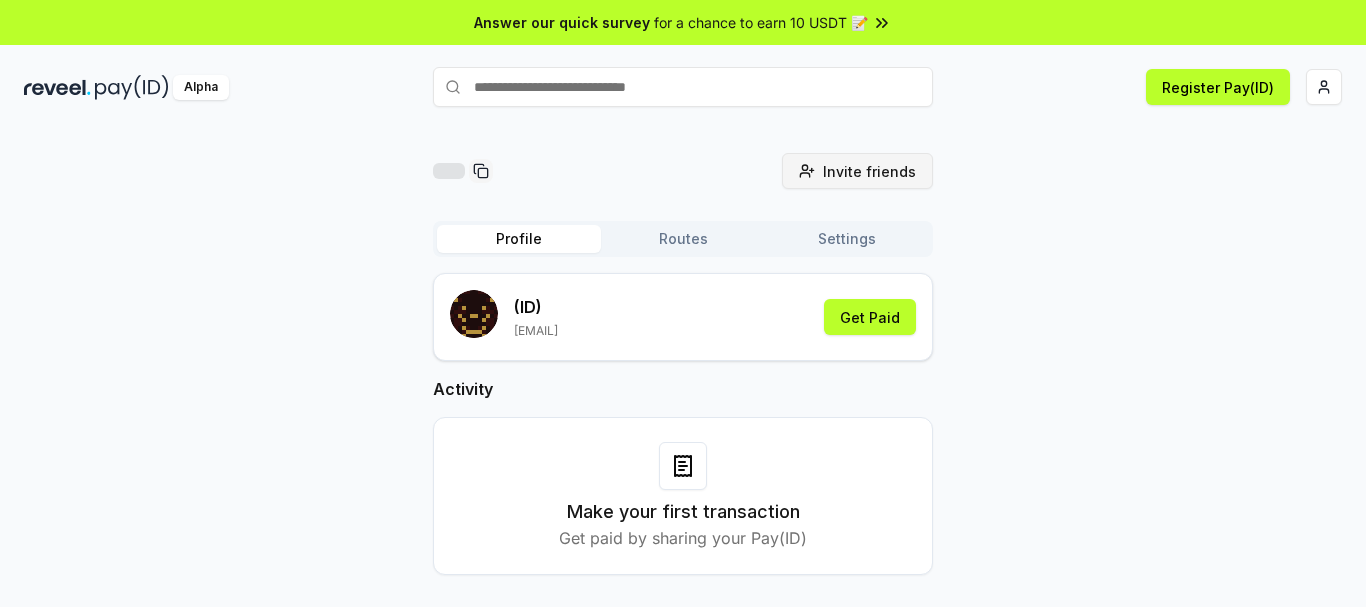 click on "Invite friends Invite" at bounding box center [857, 171] 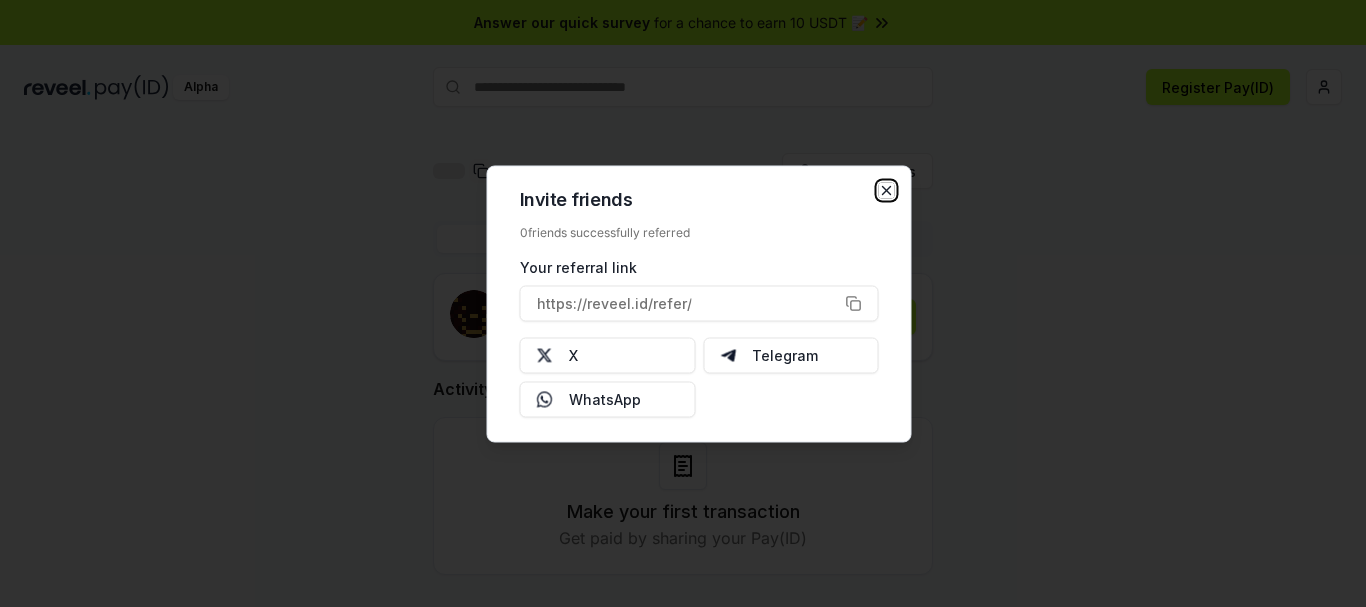 click 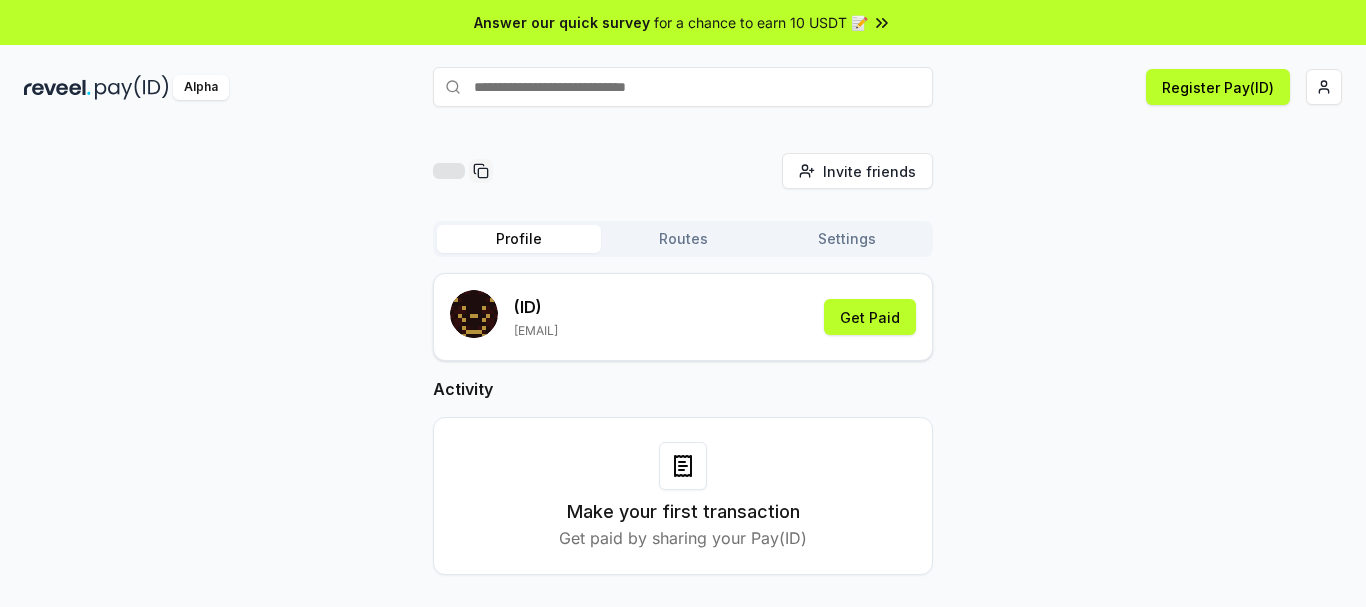 scroll, scrollTop: 57, scrollLeft: 0, axis: vertical 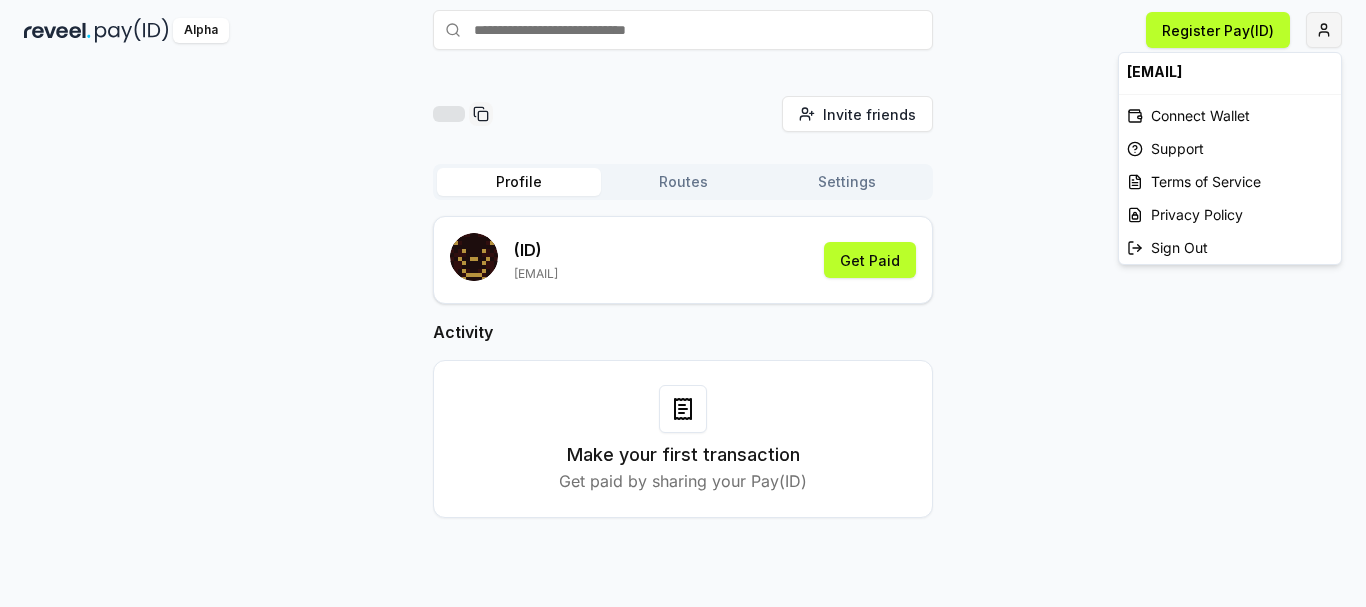 click on "Answer our quick survey for a chance to earn 10 USDT 📝 Alpha Register Pay(ID) Invite friends Invite Profile Routes Settings (ID) [EMAIL] Get Paid Activity Make your first transaction Get paid by sharing your Pay(ID) [EMAIL]   Connect Wallet   Support   Terms of Service   Privacy Policy   Sign Out" at bounding box center (683, 303) 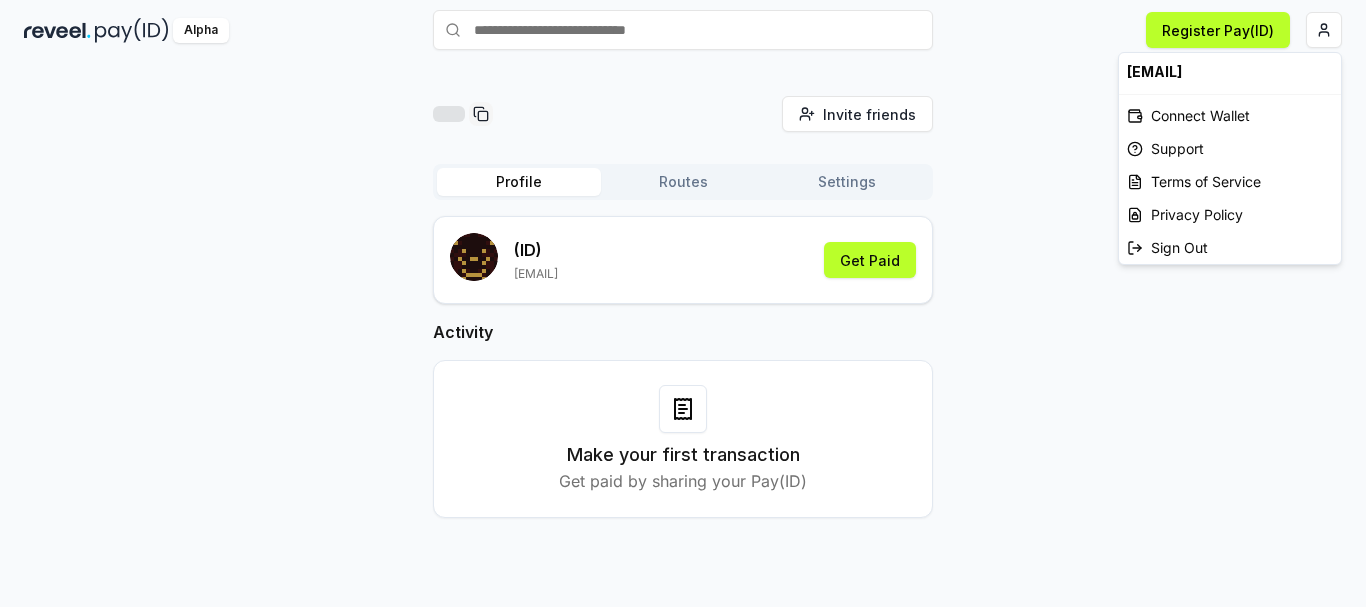 click on "Answer our quick survey for a chance to earn 10 USDT 📝 Alpha Register Pay(ID) Invite friends Invite Profile Routes Settings (ID) [EMAIL] Get Paid Activity Make your first transaction Get paid by sharing your Pay(ID) [EMAIL]   Connect Wallet   Support   Terms of Service   Privacy Policy   Sign Out" at bounding box center [683, 303] 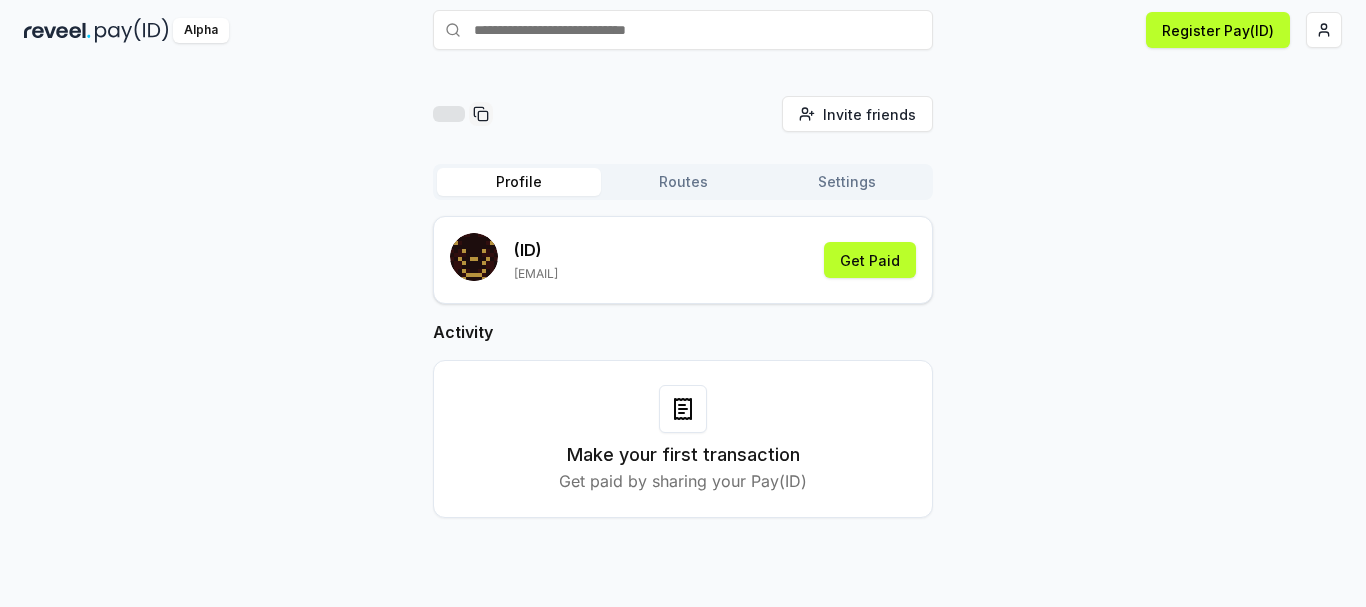 scroll, scrollTop: 0, scrollLeft: 0, axis: both 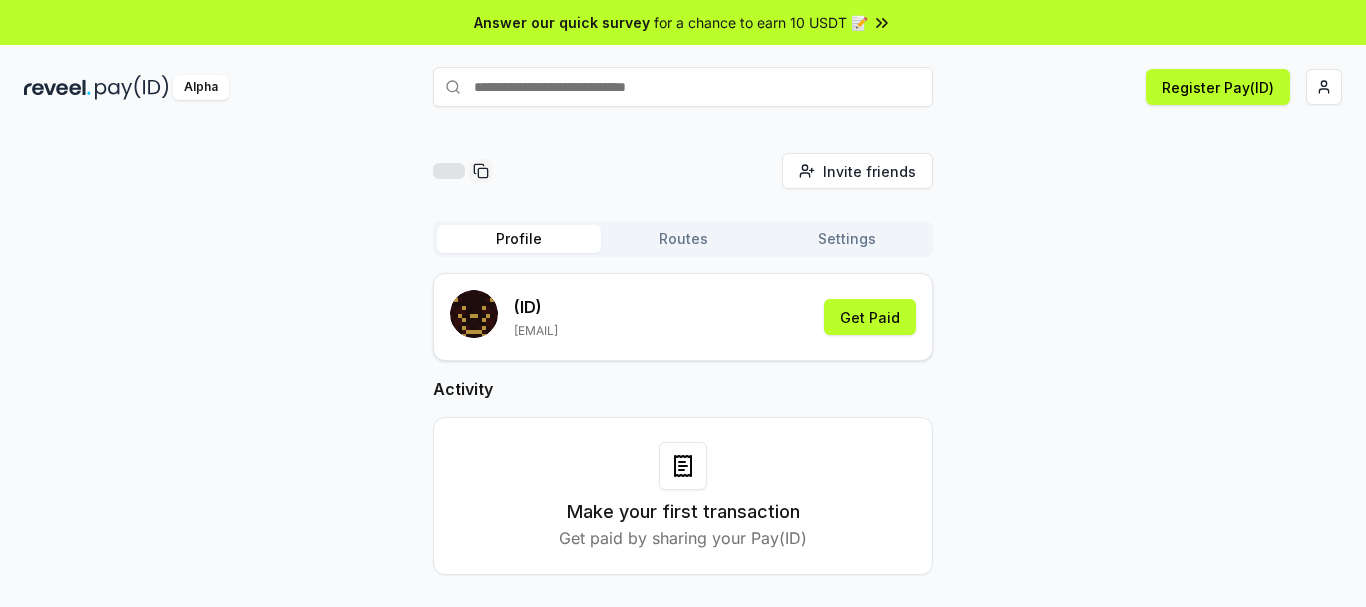click at bounding box center [132, 87] 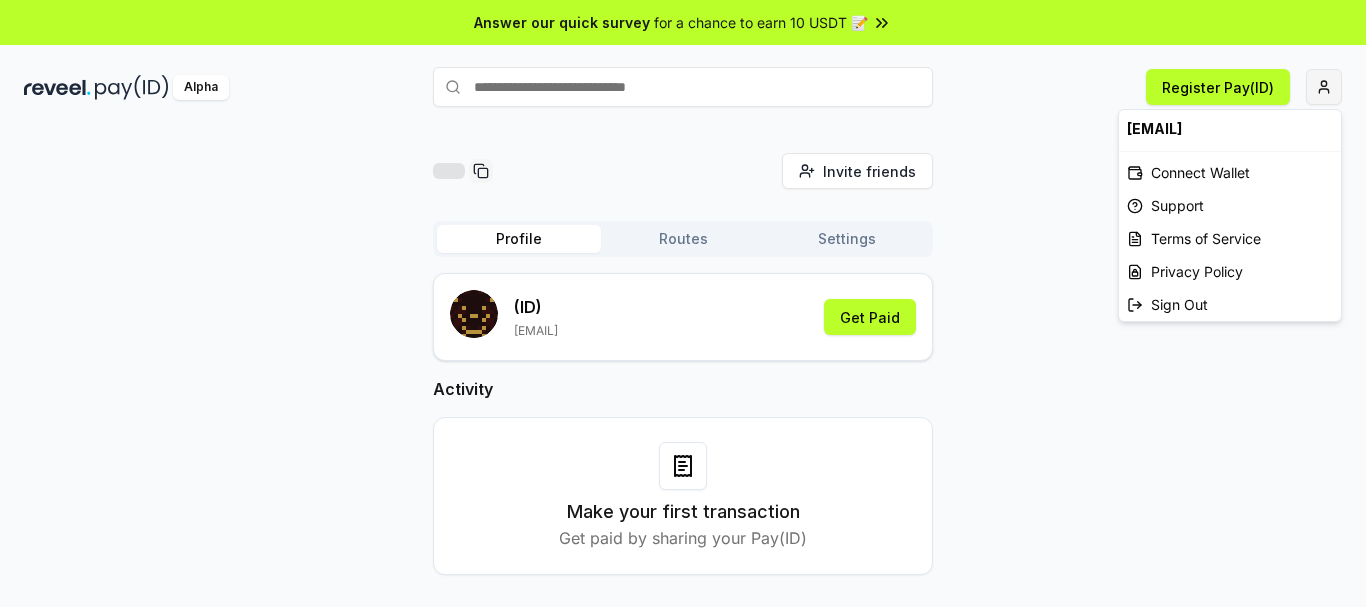 click on "Answer our quick survey for a chance to earn 10 USDT 📝 Alpha Register Pay(ID) Invite friends Invite Profile Routes Settings (ID) [EMAIL] Get Paid Activity Make your first transaction Get paid by sharing your Pay(ID) [EMAIL]   Connect Wallet   Support   Terms of Service   Privacy Policy   Sign Out" at bounding box center (683, 303) 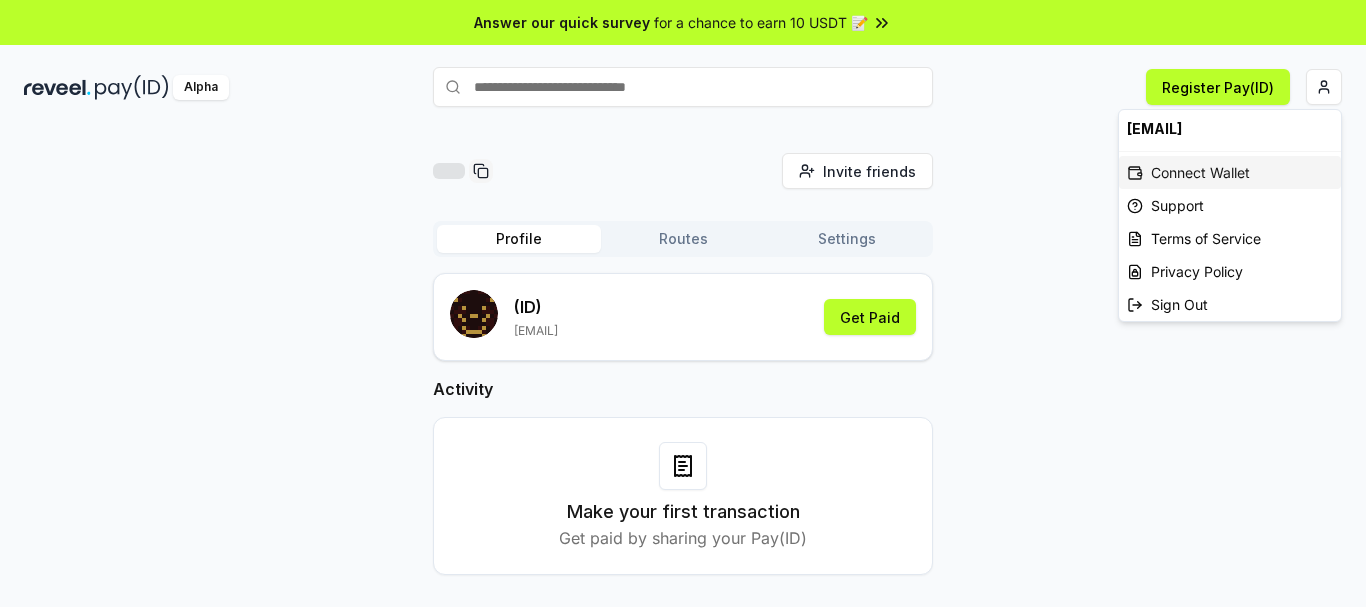click on "Connect Wallet" at bounding box center [1230, 172] 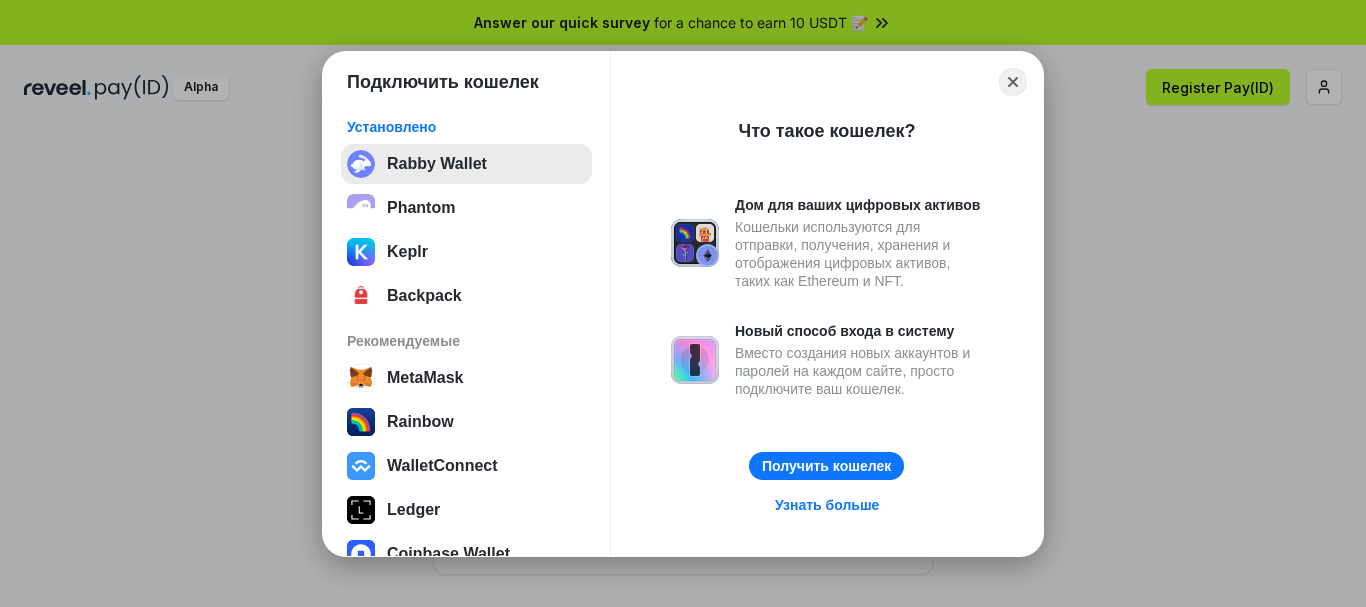 click on "Rabby Wallet" at bounding box center (466, 164) 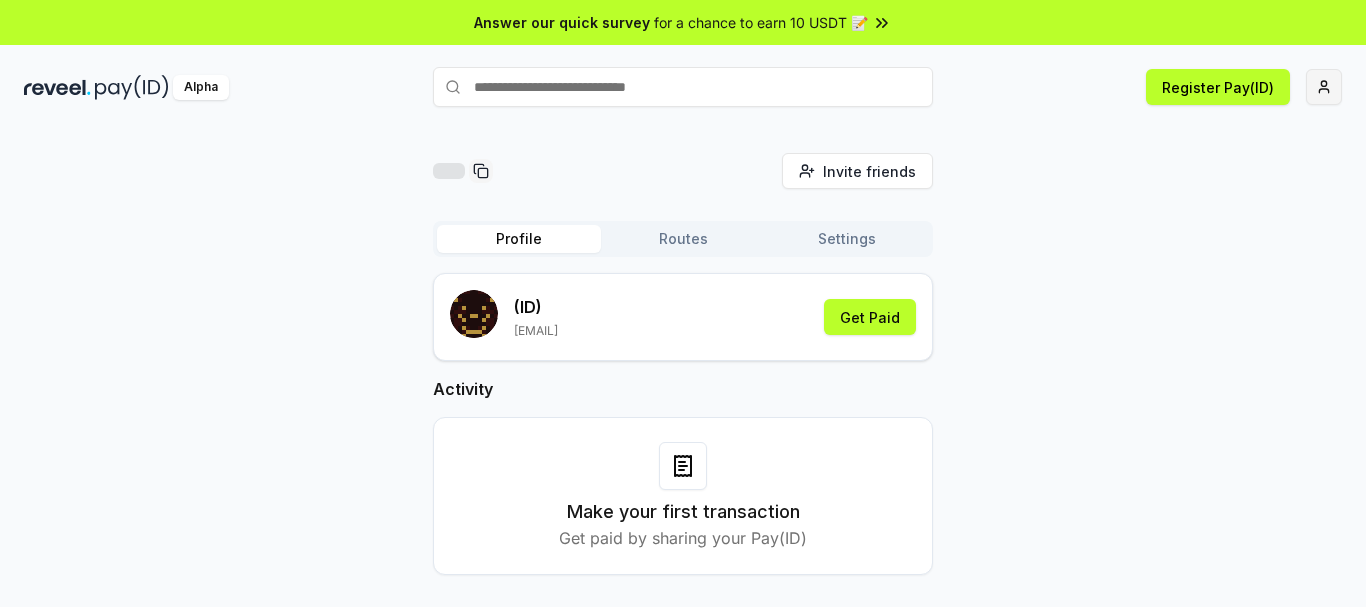 click on "Answer our quick survey for a chance to earn 10 USDT 📝 Alpha Register Pay(ID) Invite friends Invite Profile Routes Settings (ID) [EMAIL] Get Paid Activity Make your first transaction Get paid by sharing your Pay(ID)" at bounding box center [683, 303] 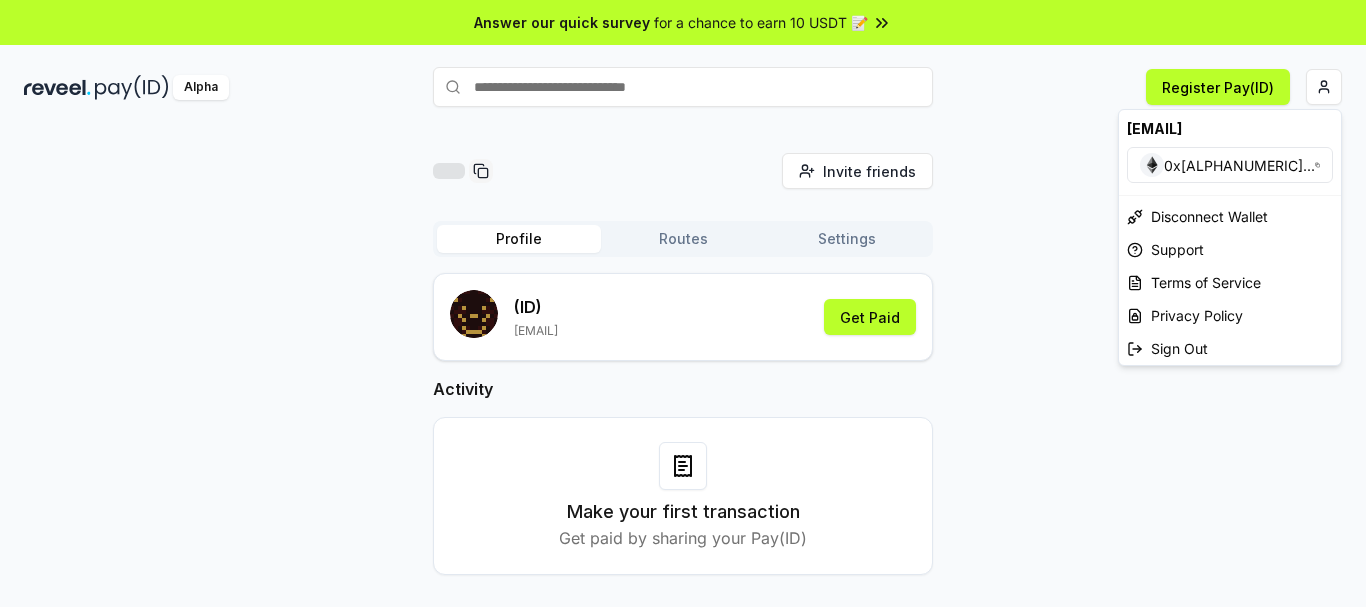 click on "Answer our quick survey for a chance to earn 10 USDT 📝 Alpha Register Pay(ID) Invite friends Invite Profile Routes Settings (ID) sanoyk112@gmail.com Get Paid Activity Make your first transaction Get paid by sharing your Pay(ID) sanoyk112@gmail.com   0xa047926F33BB ...     Disconnect Wallet   Support   Terms of Service   Privacy Policy   Sign Out" at bounding box center [683, 303] 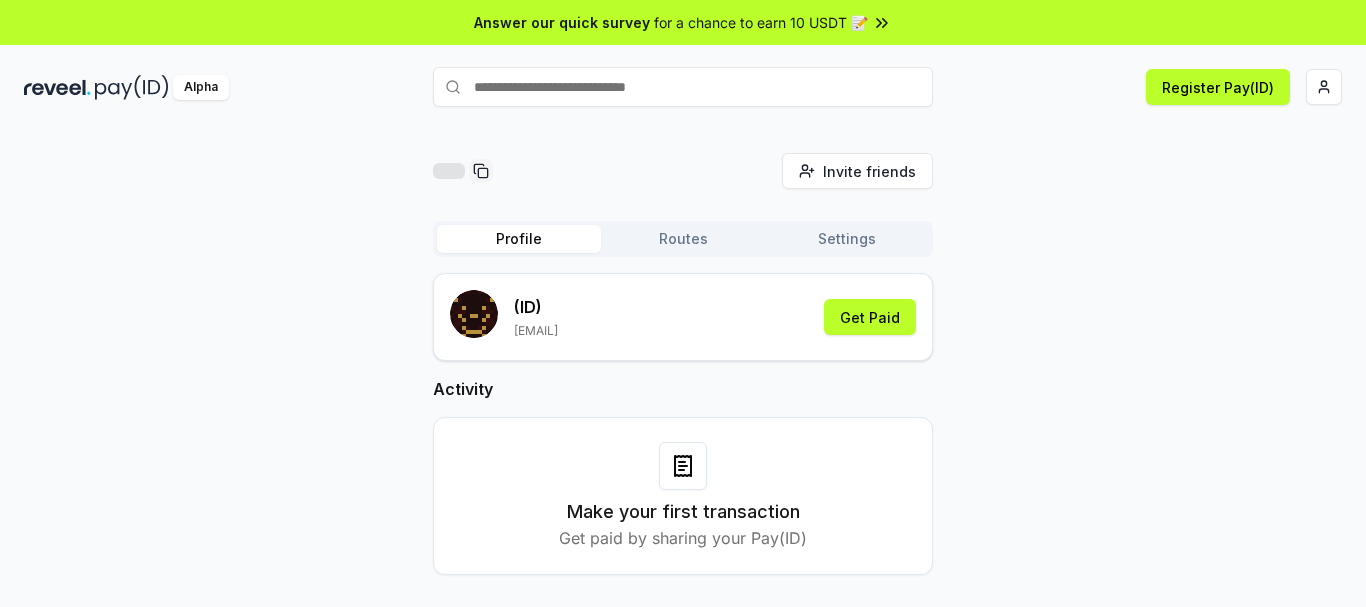 scroll, scrollTop: 57, scrollLeft: 0, axis: vertical 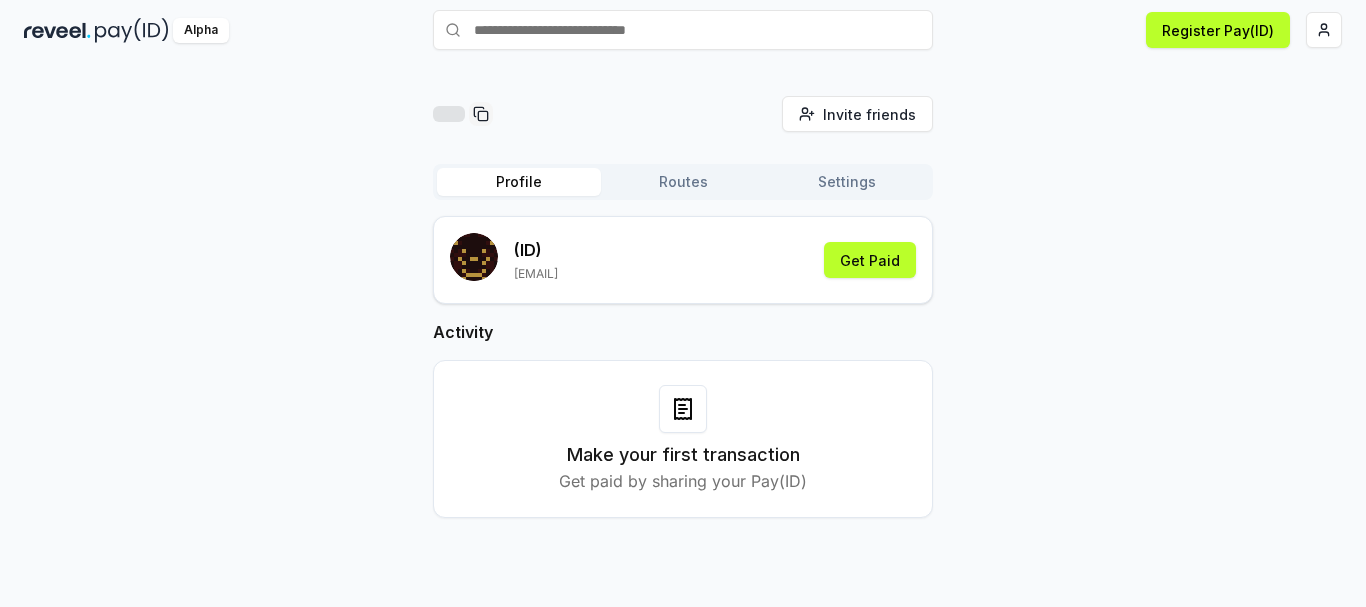 click on "Profile Routes Settings" at bounding box center (683, 182) 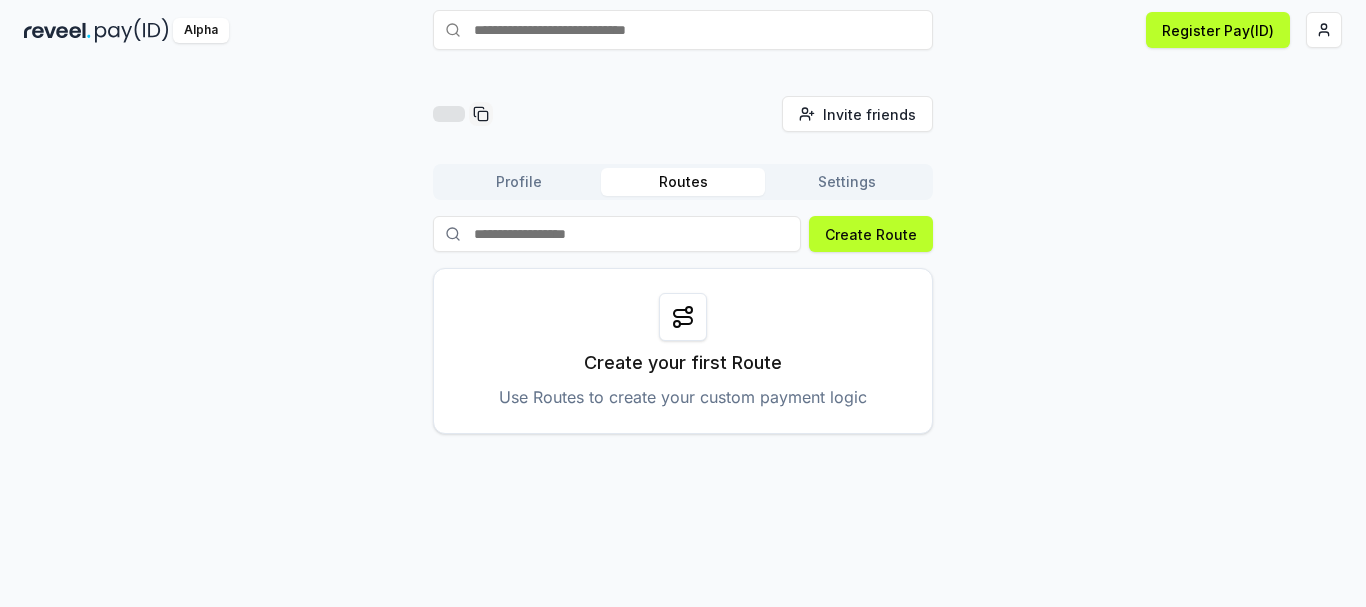 click on "Routes" at bounding box center [683, 182] 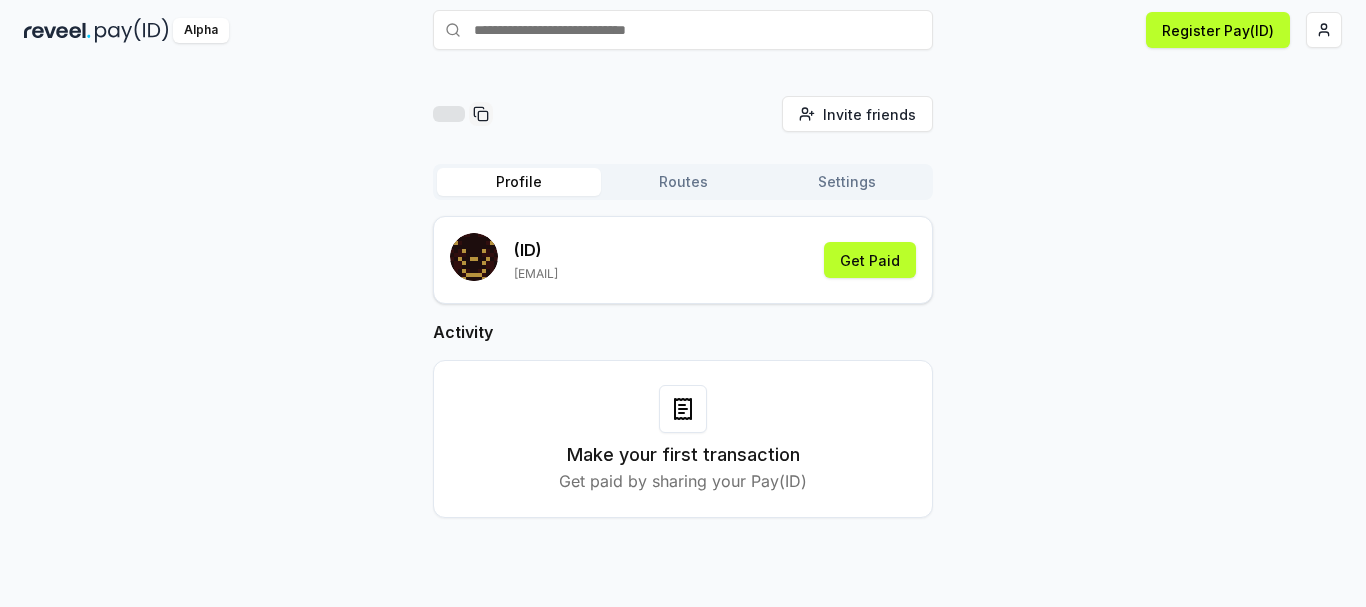 click on "Profile" at bounding box center (519, 182) 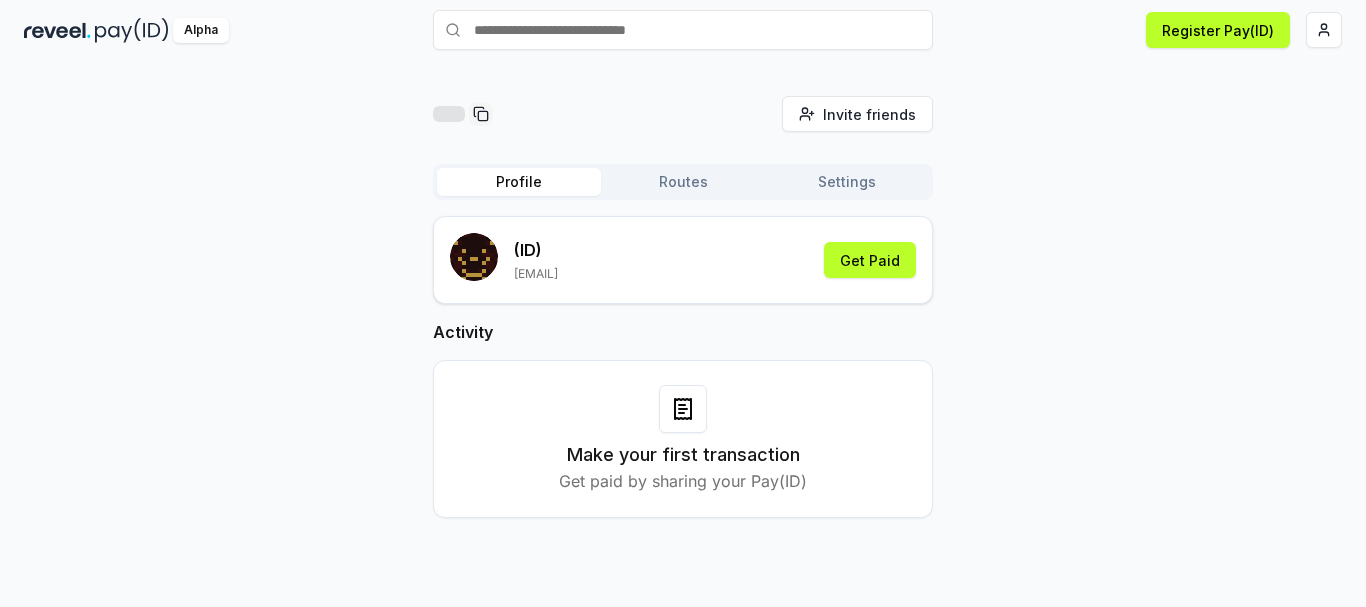 click on "Settings" at bounding box center [847, 182] 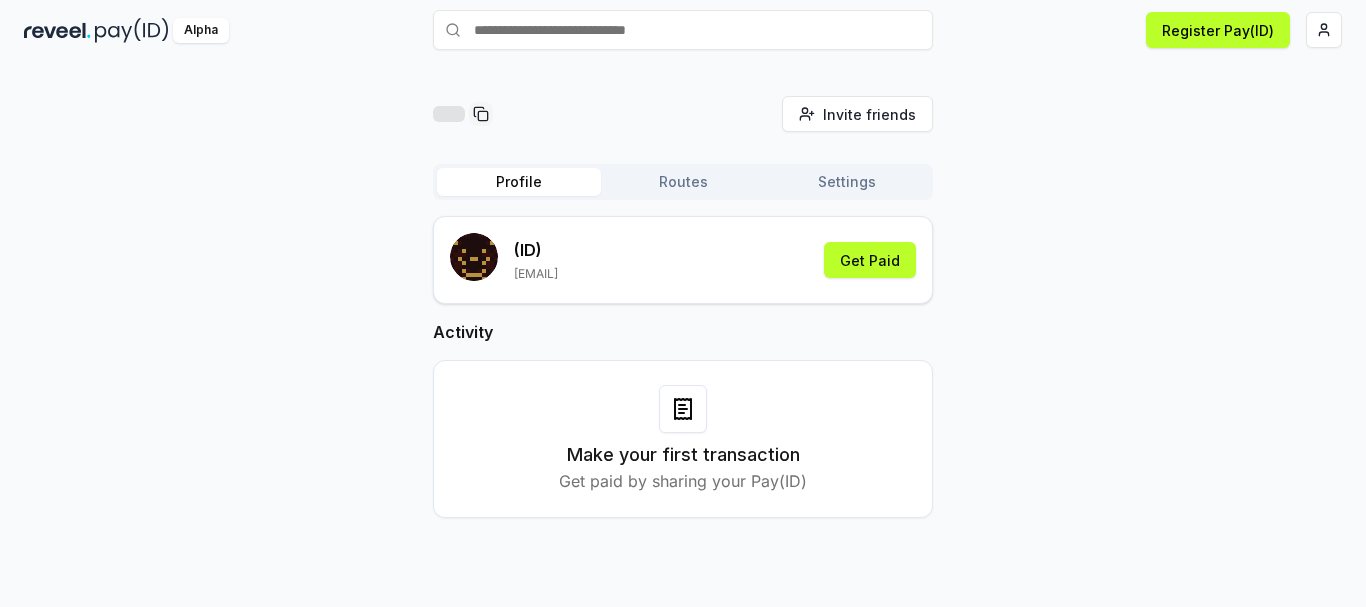 click on "Profile" at bounding box center [519, 182] 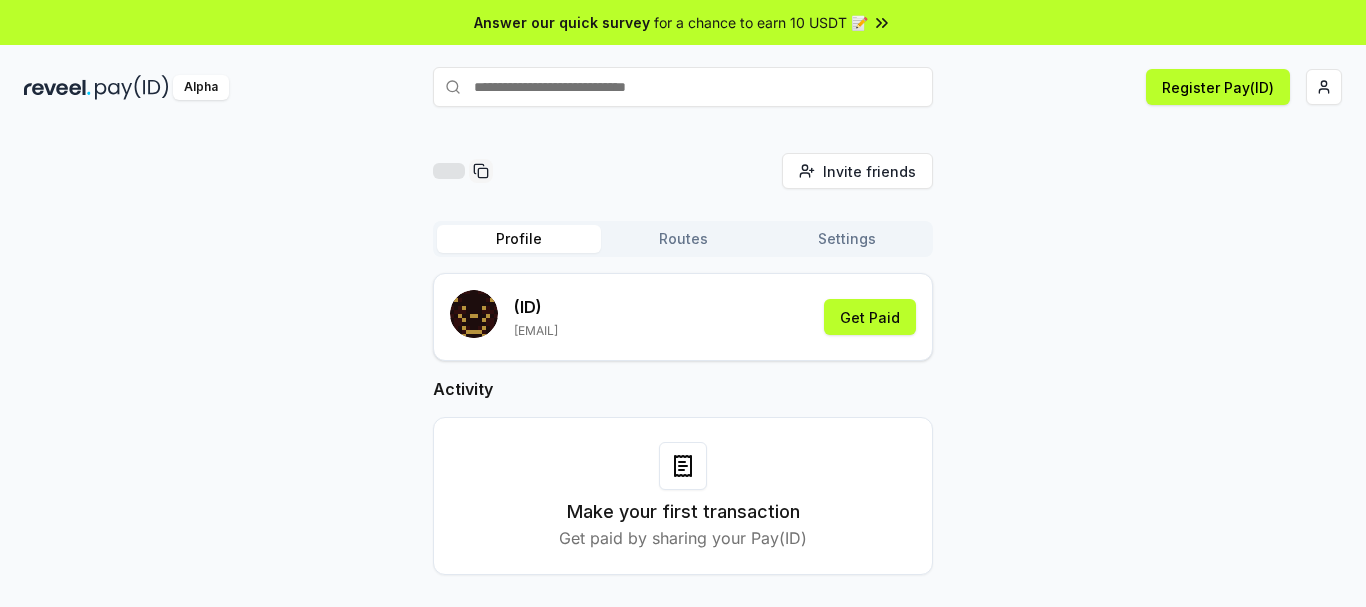 click on "Invite friends Invite Profile Routes Settings (ID) sanoyk112@gmail.com Get Paid Activity Make your first transaction Get paid by sharing your Pay(ID)" at bounding box center (683, 380) 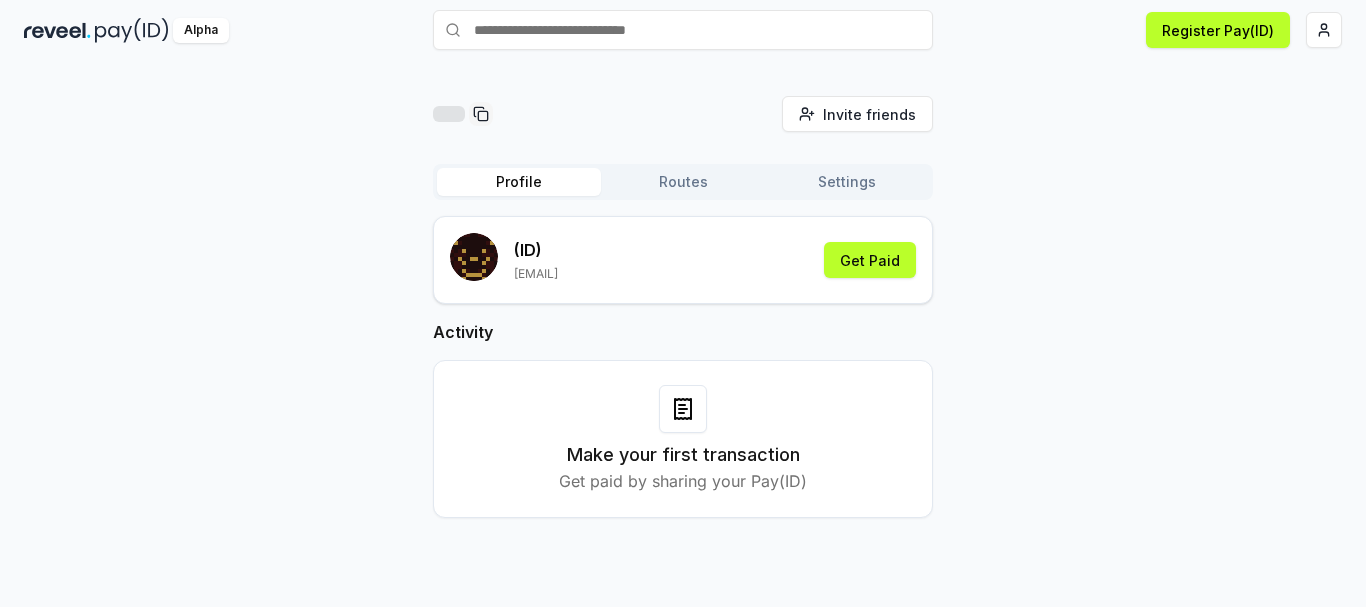 scroll, scrollTop: 0, scrollLeft: 0, axis: both 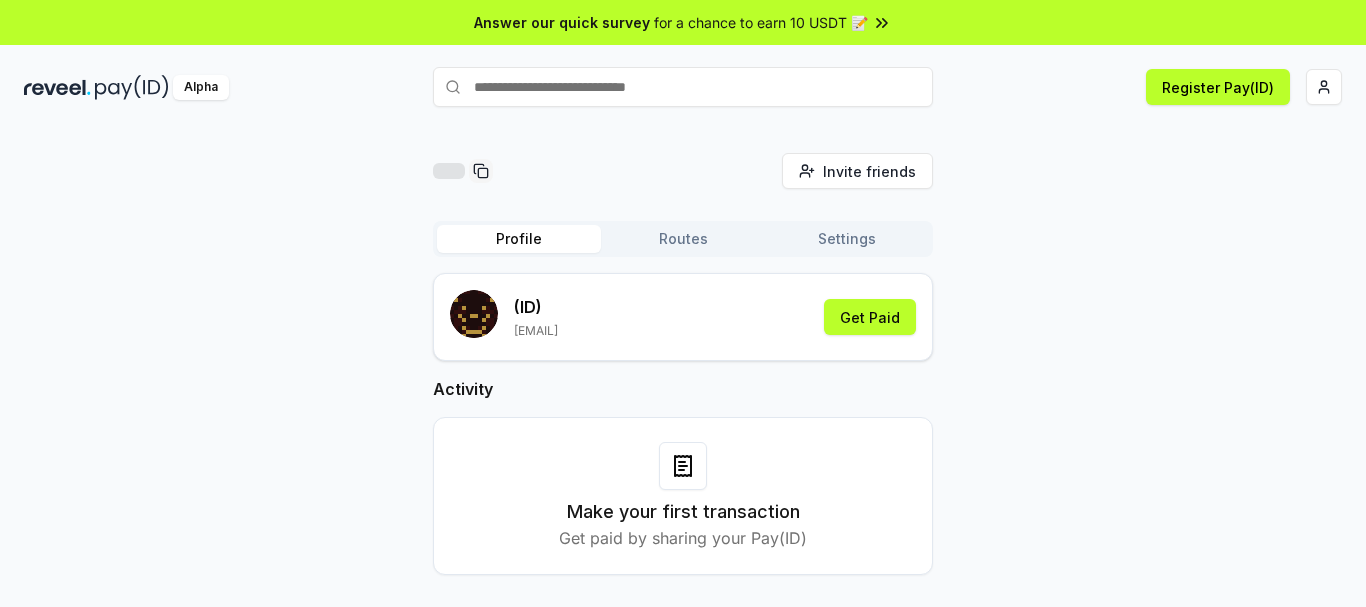 click on "Invite friends Invite Profile Routes Settings (ID) sanoyk112@gmail.com Get Paid Activity Make your first transaction Get paid by sharing your Pay(ID)" at bounding box center [683, 380] 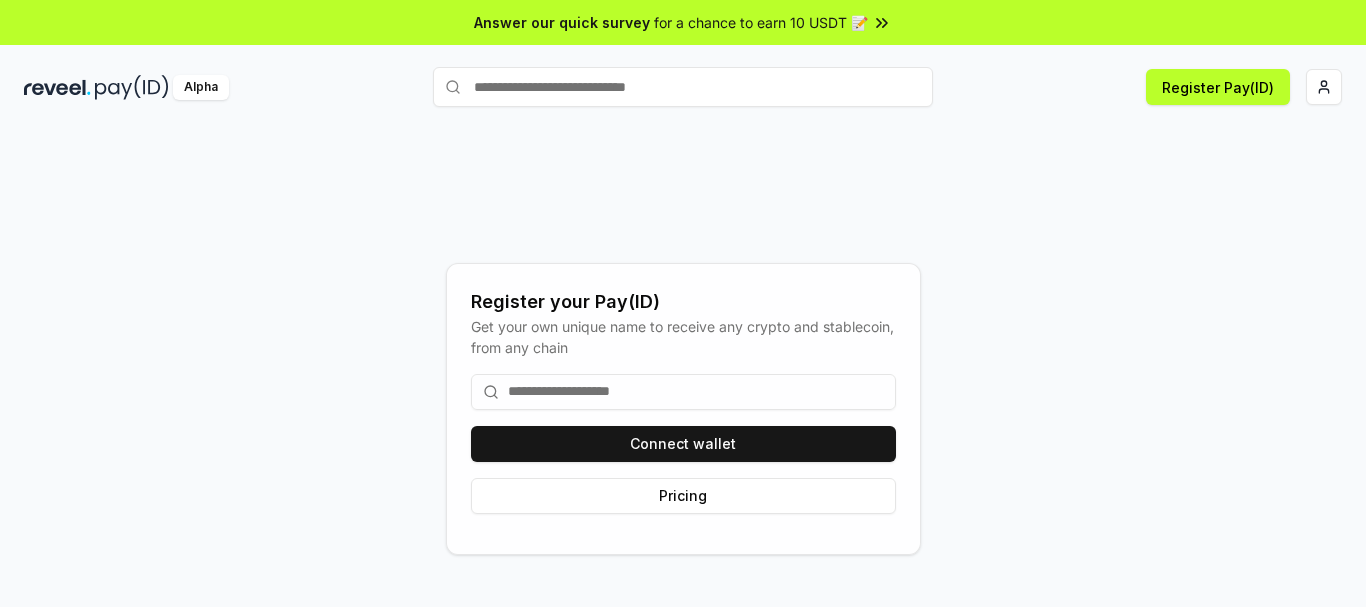 click on "Register your Pay(ID) Get your own unique name to receive any crypto and stablecoin, from any chain Connect wallet Pricing" at bounding box center [683, 408] 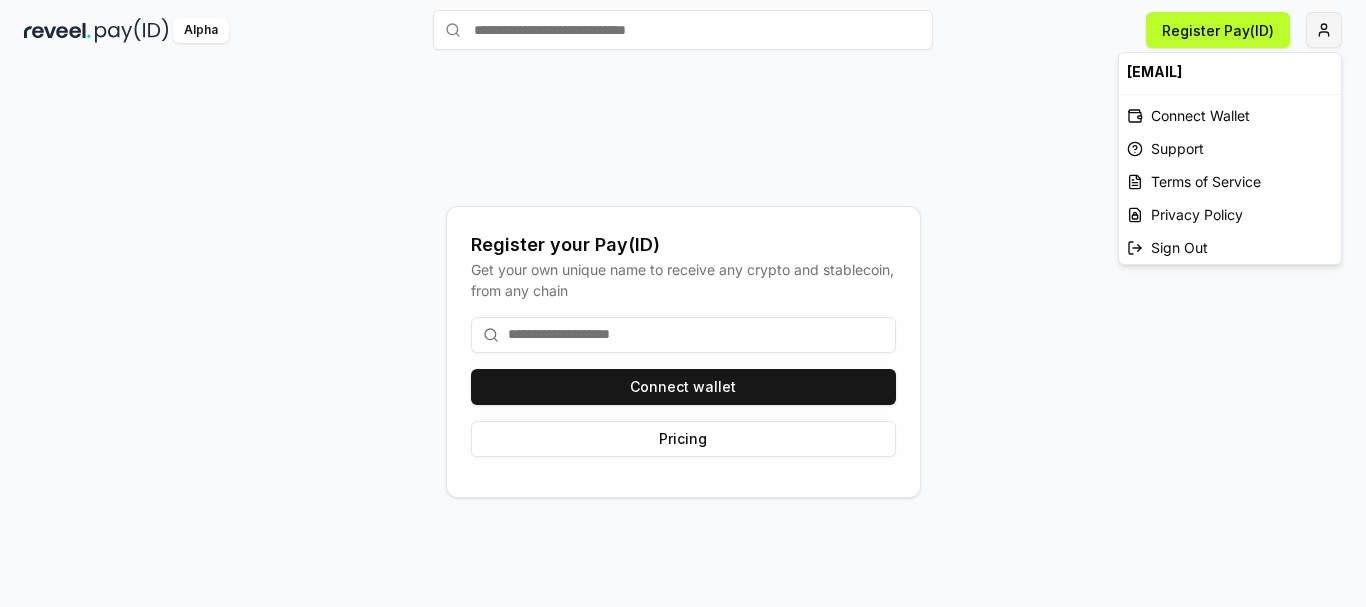click on "Answer our quick survey for a chance to earn 10 USDT 📝 Alpha Register Pay(ID) Register your Pay(ID) Get your own unique name to receive any crypto and stablecoin, from any chain Connect wallet Pricing sanoyk112@gmail.com   Connect Wallet   Support   Terms of Service   Privacy Policy   Sign Out" at bounding box center [683, 303] 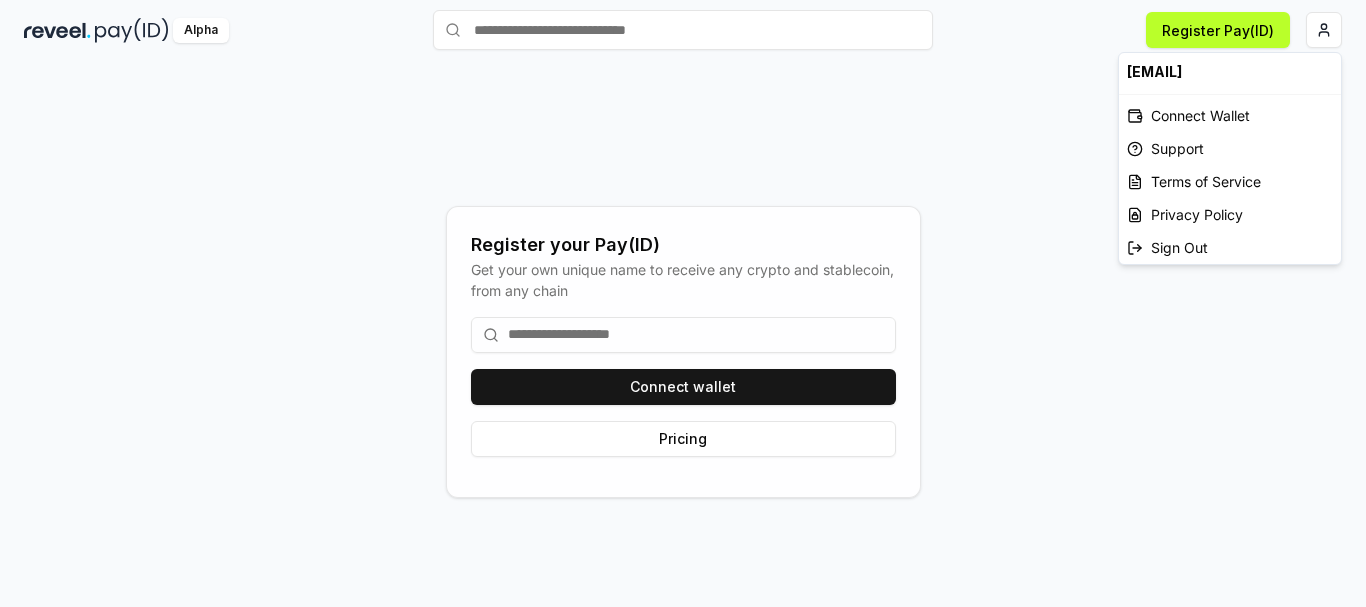 click on "[EMAIL]" at bounding box center (1230, 71) 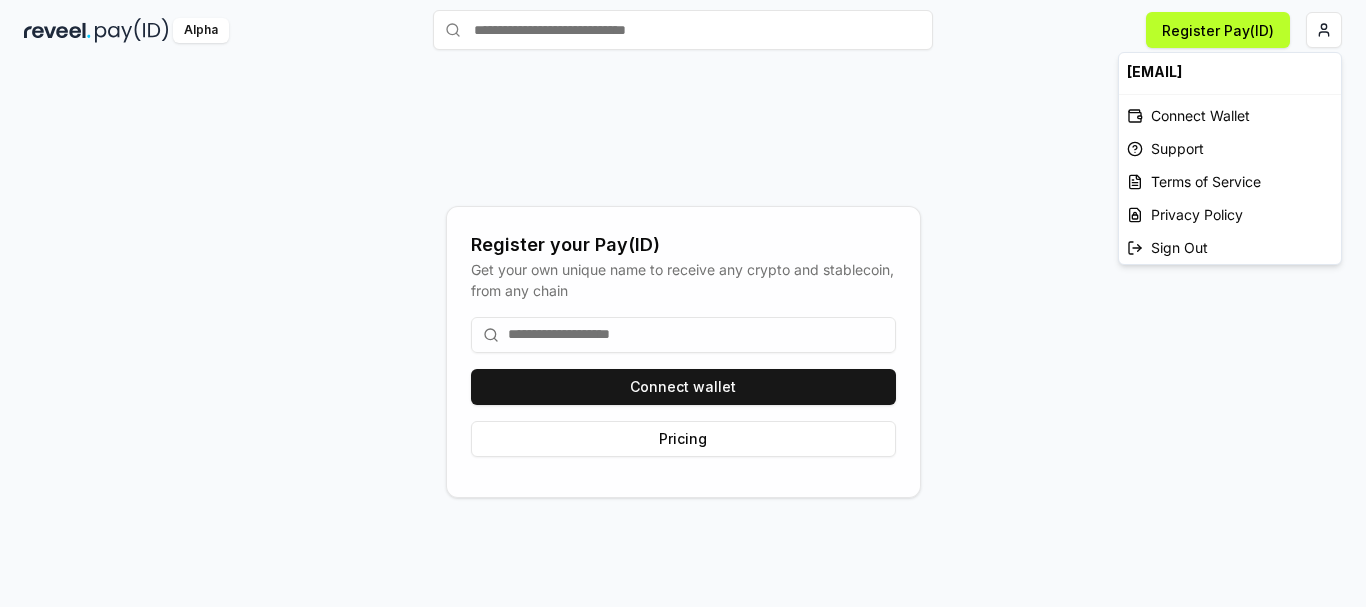 click on "Answer our quick survey for a chance to earn 10 USDT 📝 Alpha Register Pay(ID) Register your Pay(ID) Get your own unique name to receive any crypto and stablecoin, from any chain Connect wallet Pricing sanoyk112@gmail.com   Connect Wallet   Support   Terms of Service   Privacy Policy   Sign Out" at bounding box center (683, 303) 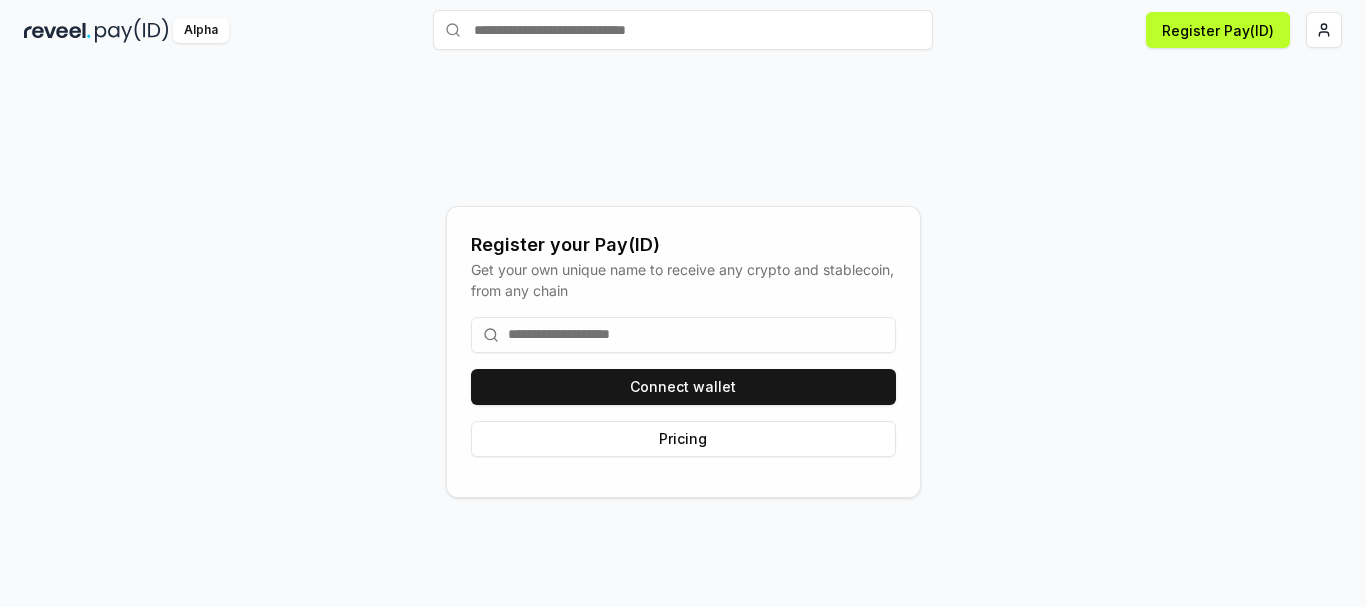 click on "Register your Pay(ID) Get your own unique name to receive any crypto and stablecoin, from any chain Connect wallet Pricing" at bounding box center (683, 351) 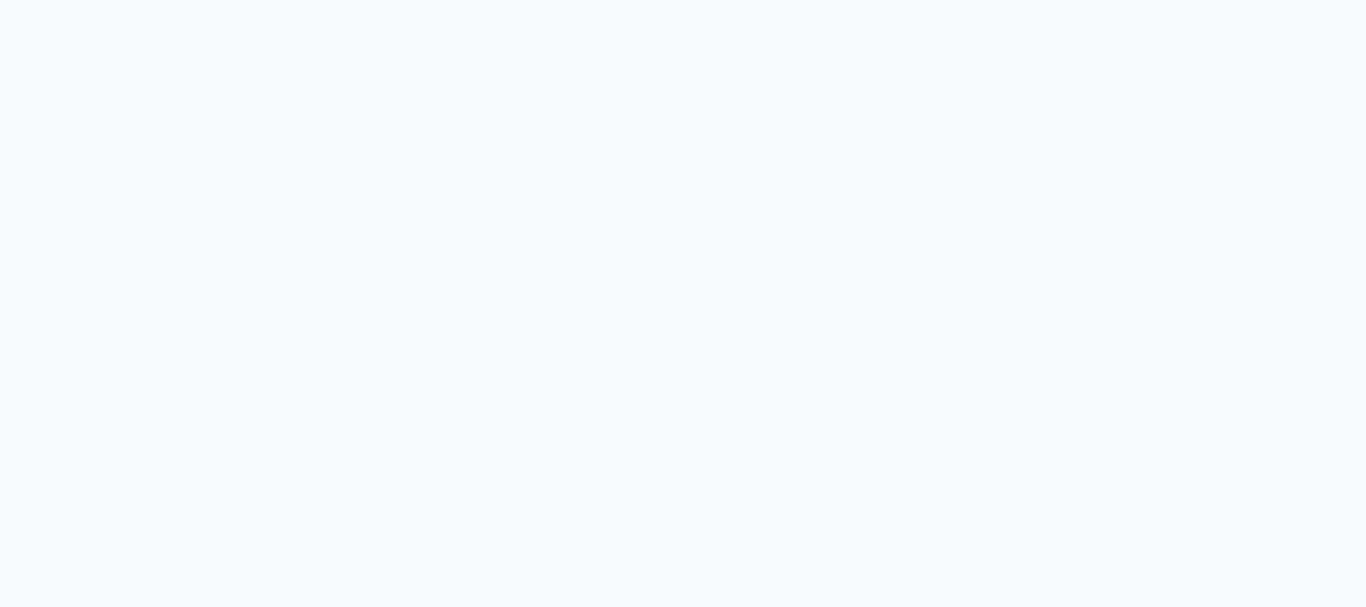 scroll, scrollTop: 0, scrollLeft: 0, axis: both 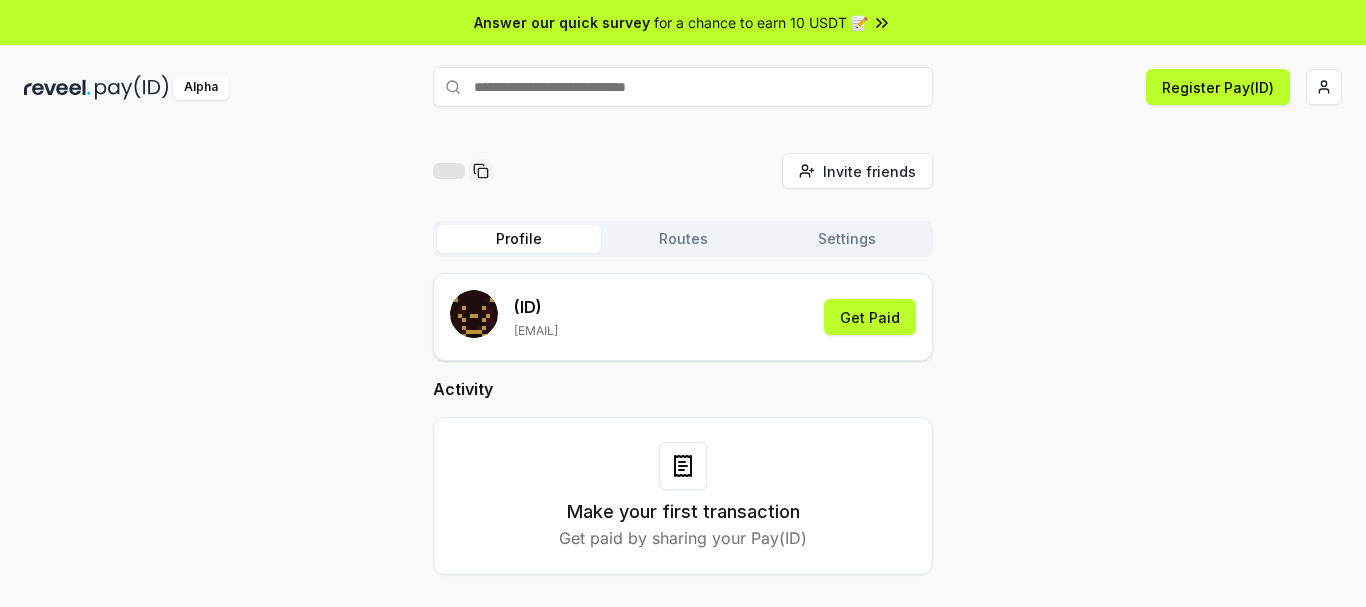 click on "Invite friends Invite Profile Routes Settings (ID) [EMAIL] Get Paid Activity Make your first transaction Get paid by sharing your Pay(ID)" at bounding box center (683, 380) 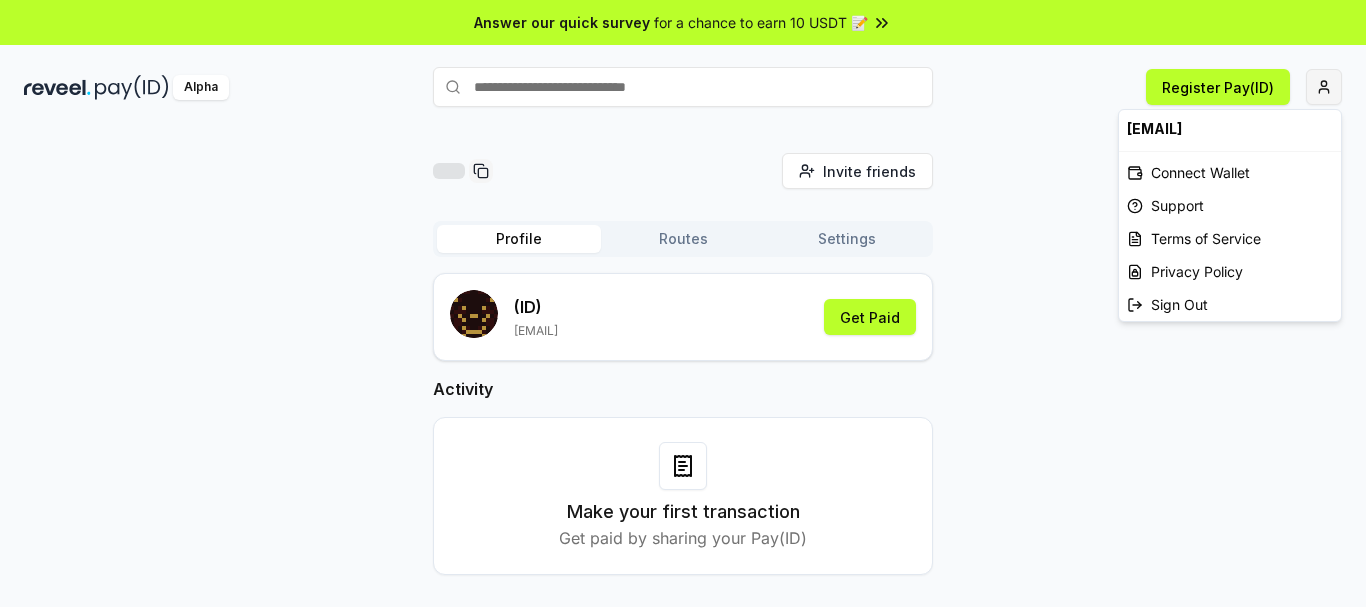 click on "Answer our quick survey for a chance to earn 10 USDT 📝 Alpha Register Pay(ID) Invite friends Invite Profile Routes Settings (ID) [EMAIL] Get Paid Activity Make your first transaction Get paid by sharing your Pay(ID) [EMAIL]   Connect Wallet   Support   Terms of Service   Privacy Policy   Sign Out" at bounding box center (683, 303) 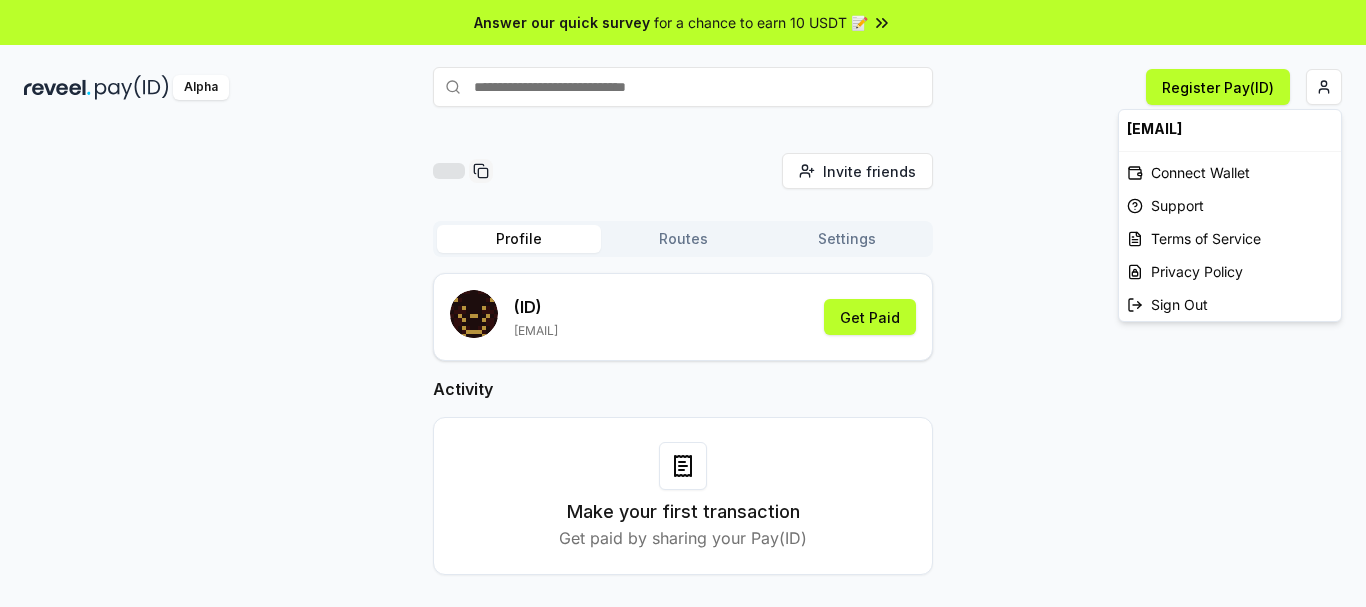 click on "Answer our quick survey for a chance to earn 10 USDT 📝 Alpha Register Pay(ID) Invite friends Invite Profile Routes Settings (ID) [EMAIL] Get Paid Activity Make your first transaction Get paid by sharing your Pay(ID) [EMAIL]   Connect Wallet   Support   Terms of Service   Privacy Policy   Sign Out" at bounding box center [683, 303] 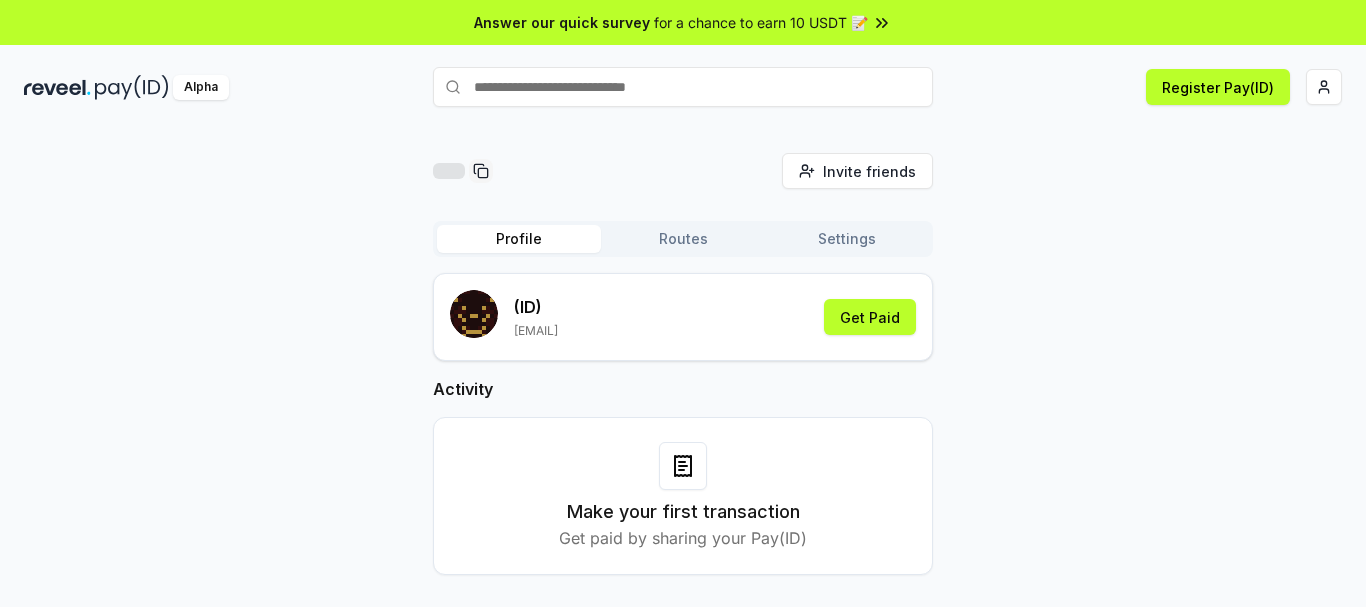 scroll, scrollTop: 57, scrollLeft: 0, axis: vertical 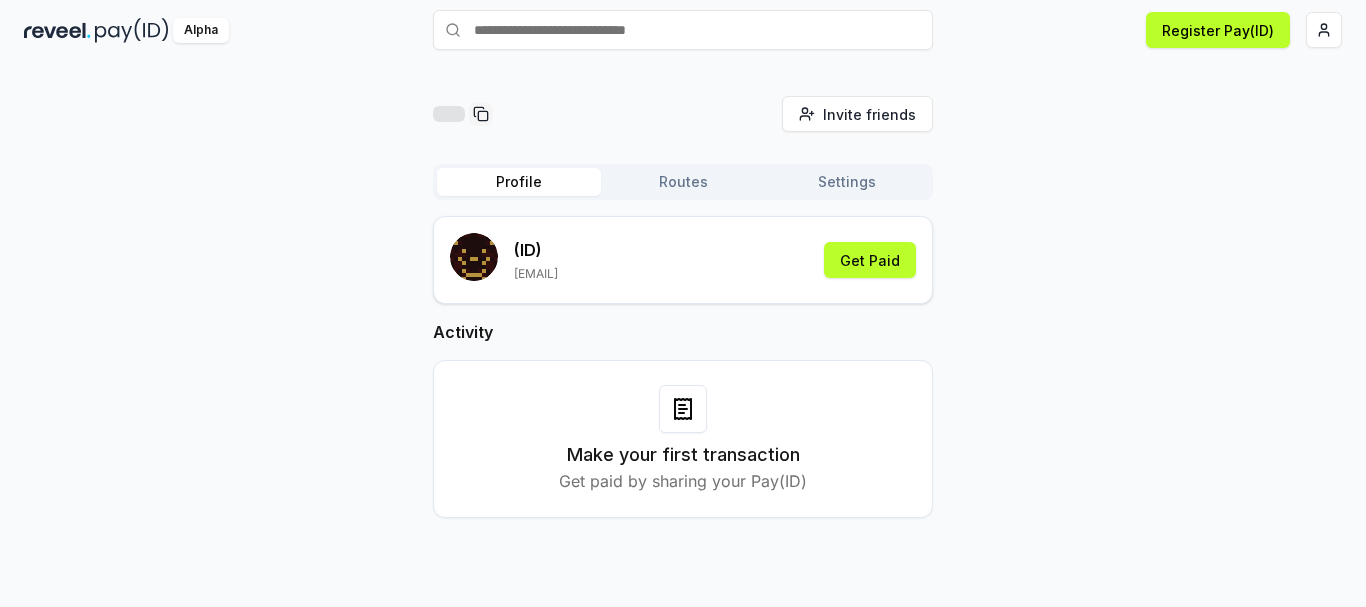 click on "Invite friends Invite Profile Routes Settings (ID) sanoyk112@gmail.com Get Paid Activity Make your first transaction Get paid by sharing your Pay(ID)" at bounding box center (683, 323) 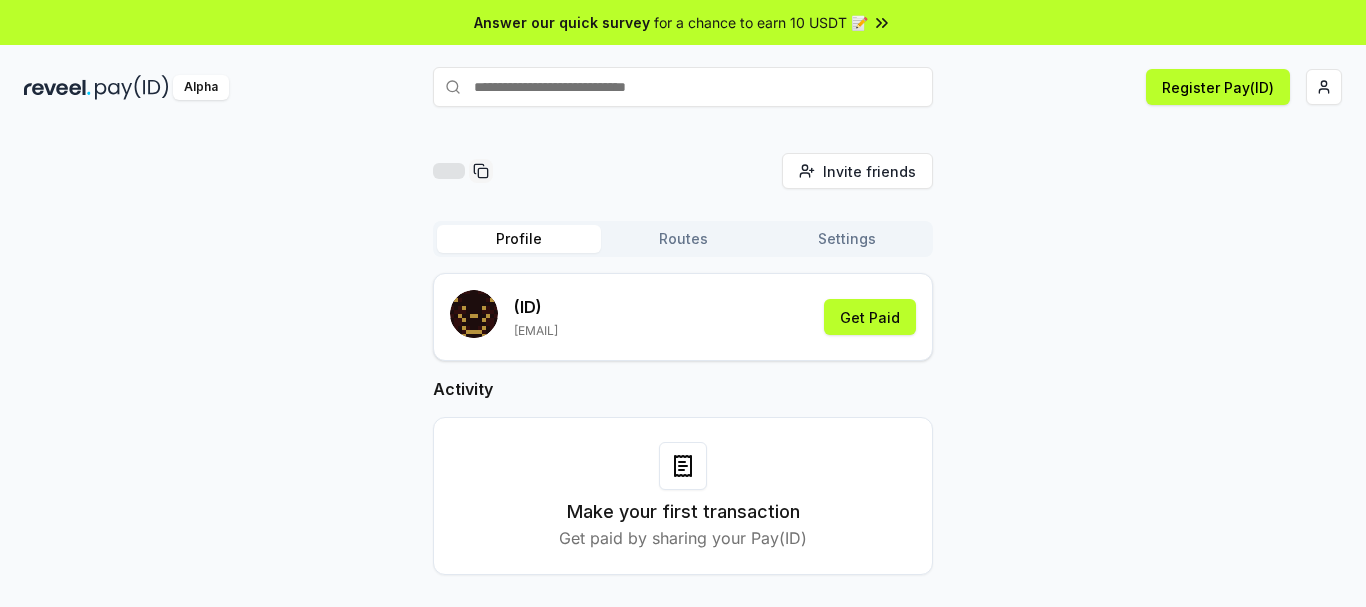 click on "Settings" at bounding box center [847, 239] 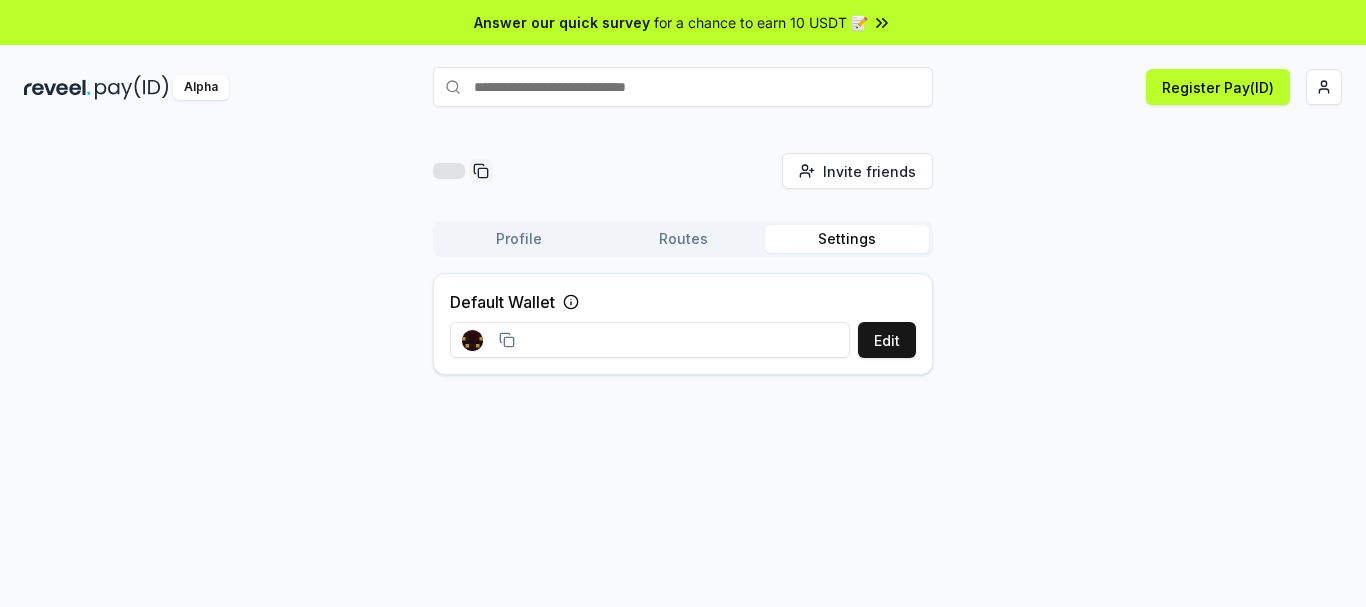 drag, startPoint x: 706, startPoint y: 236, endPoint x: 675, endPoint y: 242, distance: 31.575306 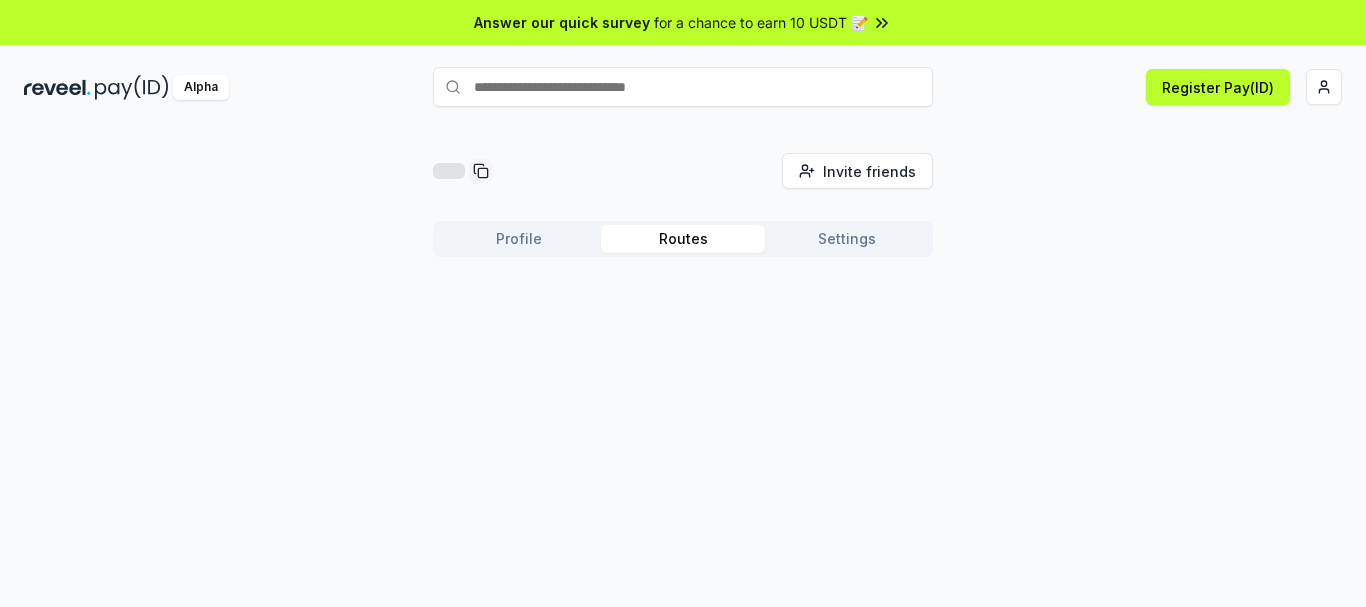 click on "Profile" at bounding box center (519, 239) 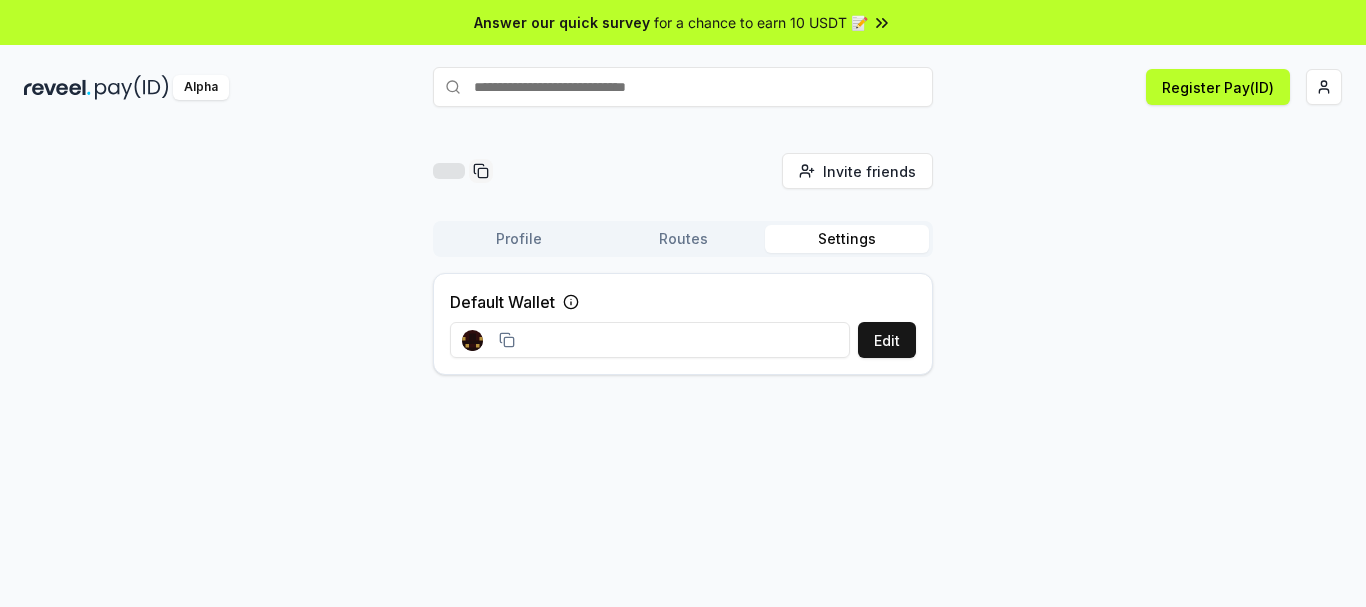 click on "Settings" at bounding box center (847, 239) 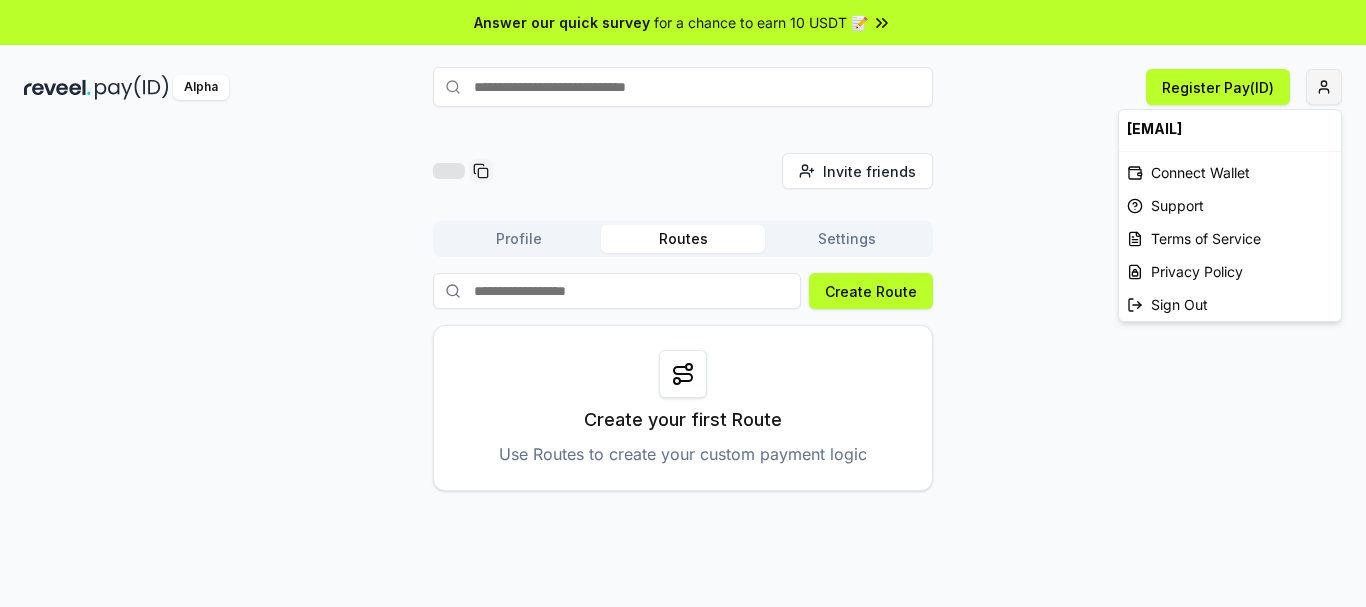 click on "Answer our quick survey for a chance to earn 10 USDT 📝 Alpha Register Pay(ID) Invite friends Invite Profile Routes Settings Create Route Create your first Route Use Routes to create your custom payment logic   sanoyk112@gmail.com   Connect Wallet   Support   Terms of Service   Privacy Policy   Sign Out" at bounding box center (683, 303) 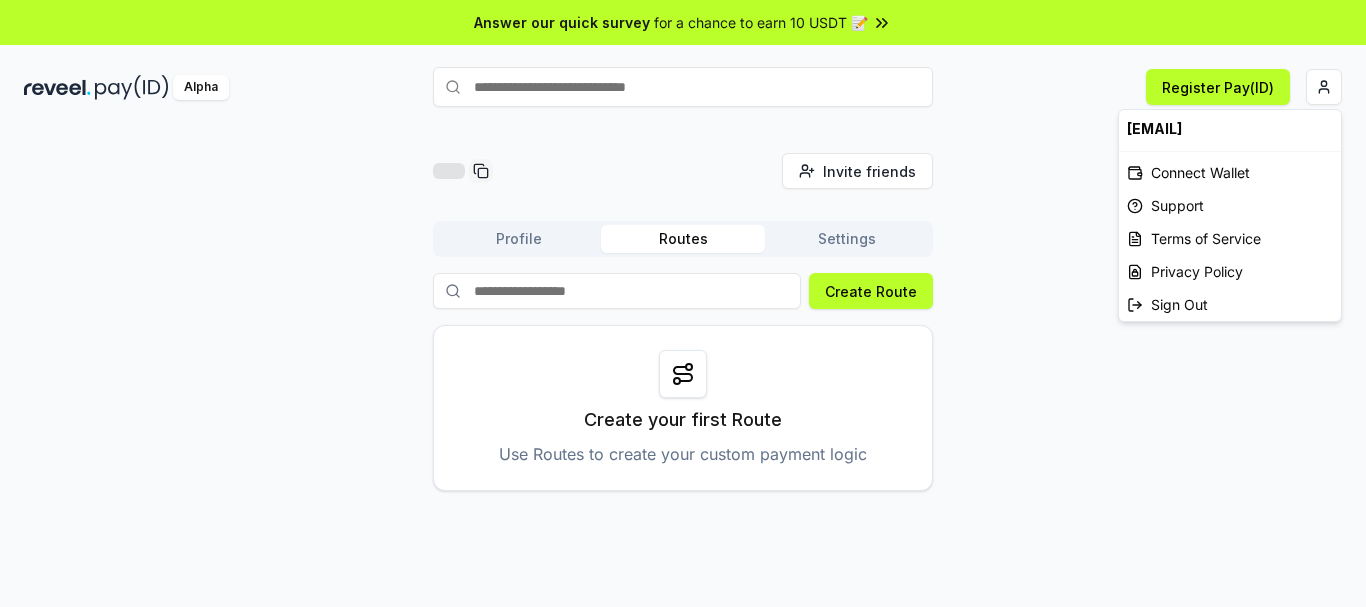 drag, startPoint x: 1200, startPoint y: 407, endPoint x: 1157, endPoint y: 390, distance: 46.238514 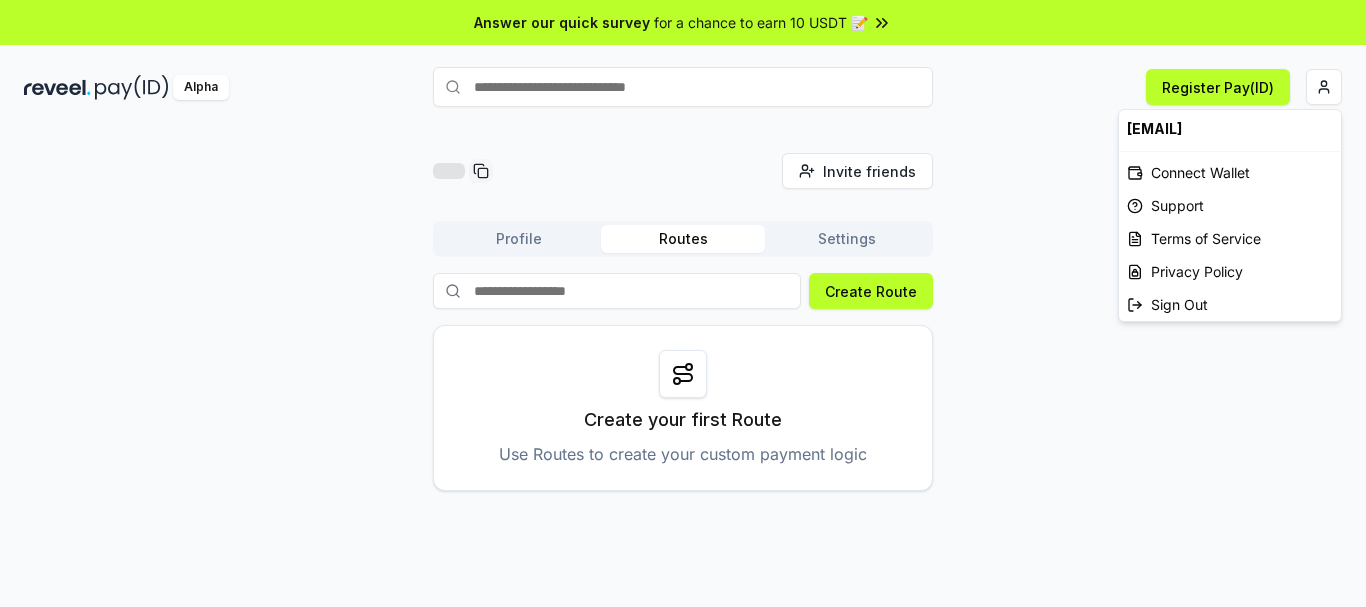 click on "Answer our quick survey for a chance to earn 10 USDT 📝 Alpha Register Pay(ID) Invite friends Invite Profile Routes Settings Create Route Create your first Route Use Routes to create your custom payment logic   sanoyk112@gmail.com   Connect Wallet   Support   Terms of Service   Privacy Policy   Sign Out" at bounding box center (683, 303) 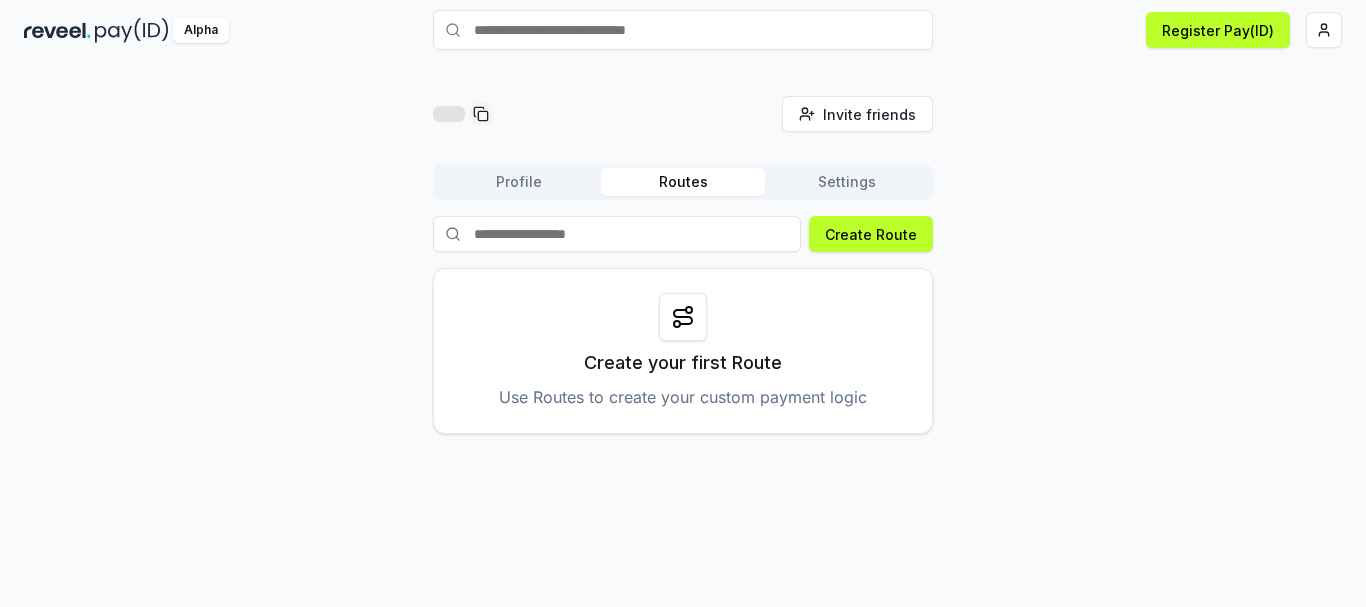 scroll, scrollTop: 0, scrollLeft: 0, axis: both 